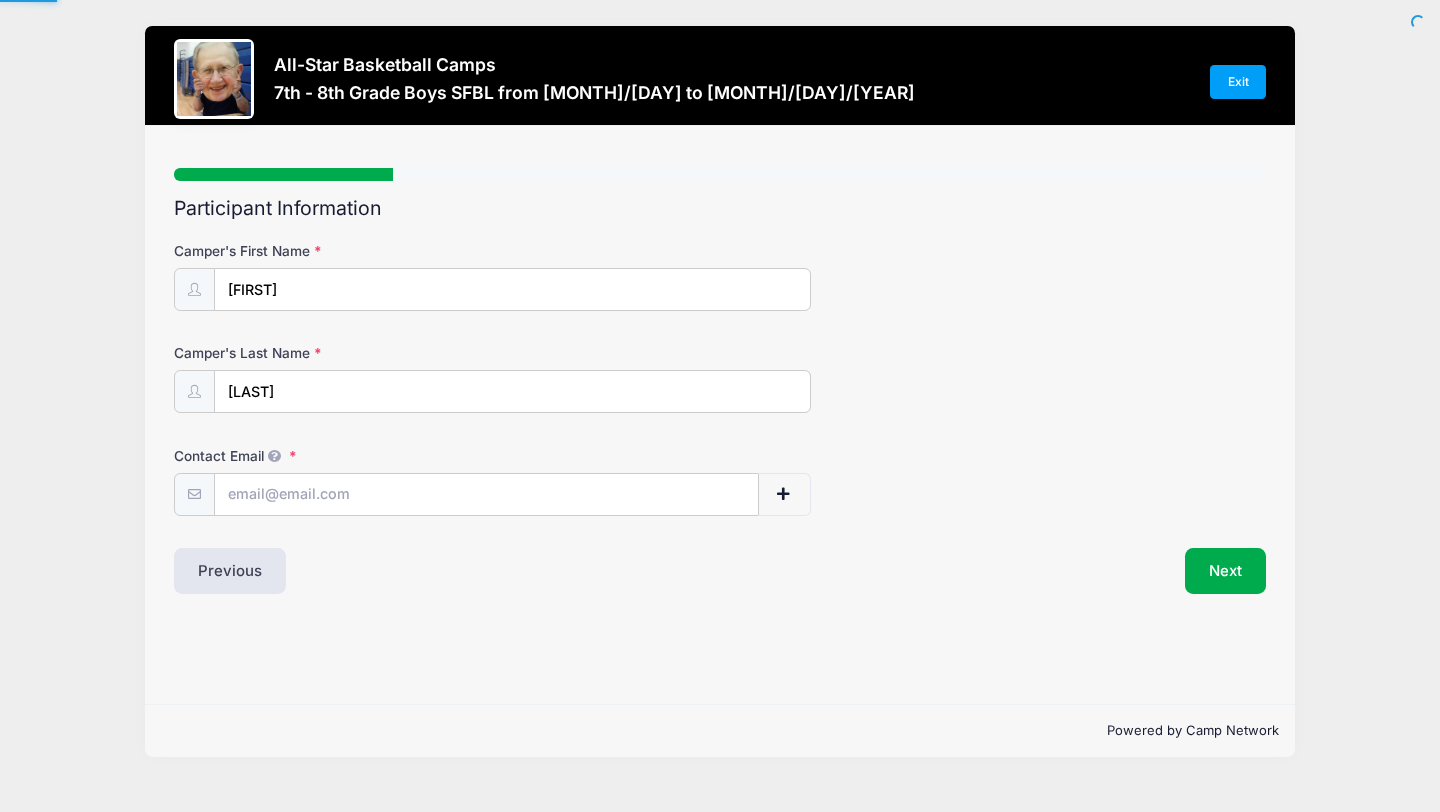 scroll, scrollTop: 0, scrollLeft: 0, axis: both 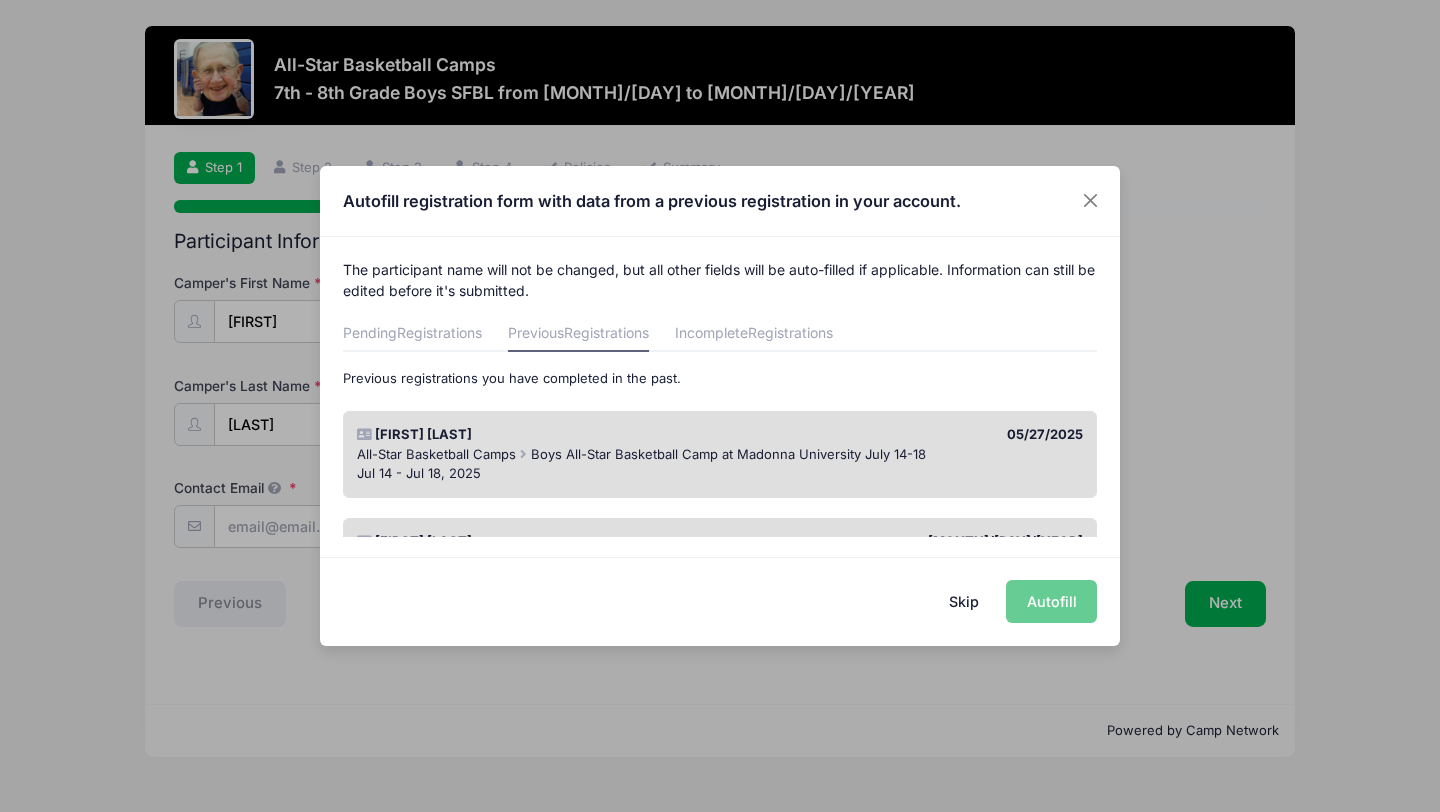click on "Skip" at bounding box center [964, 601] 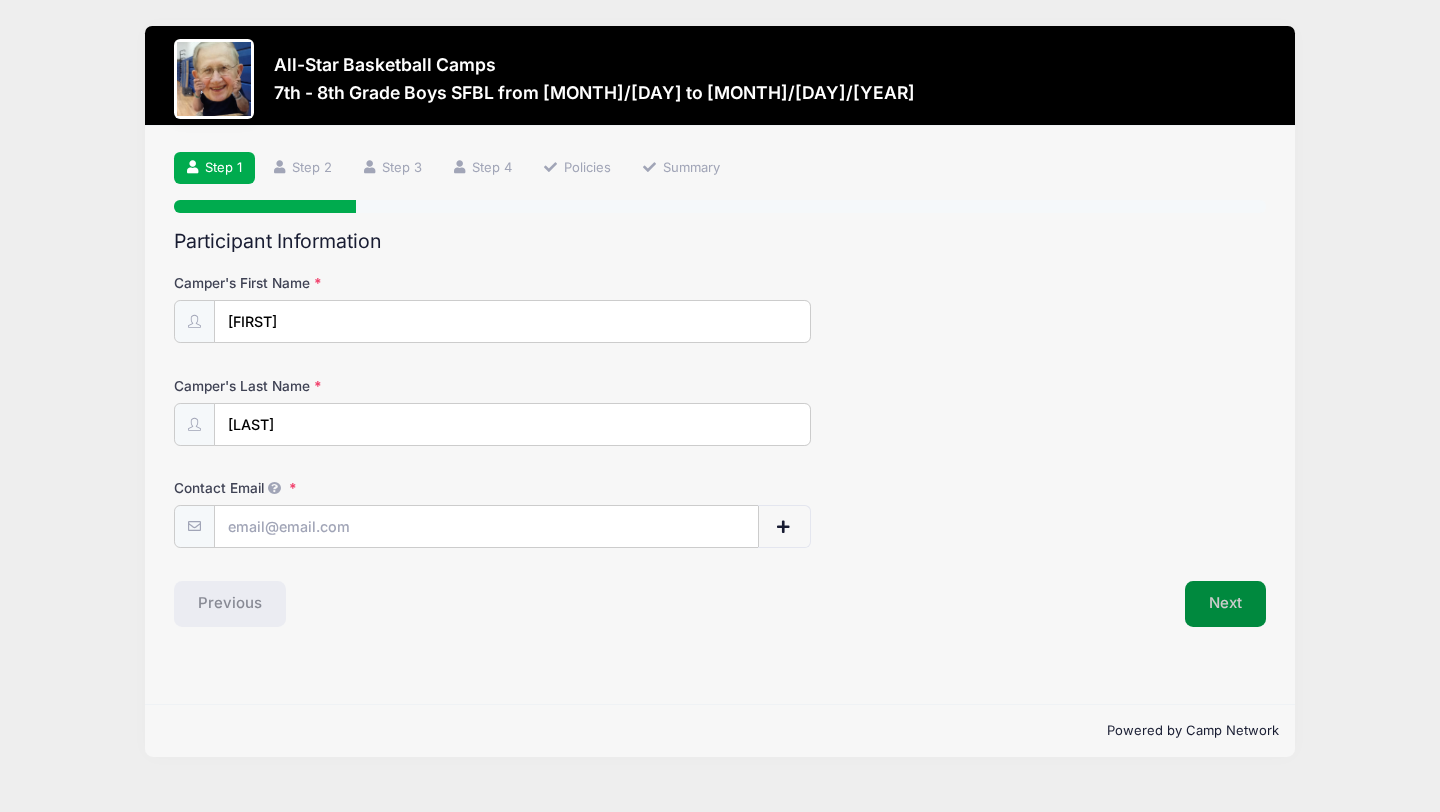 click on "Next" at bounding box center (1225, 604) 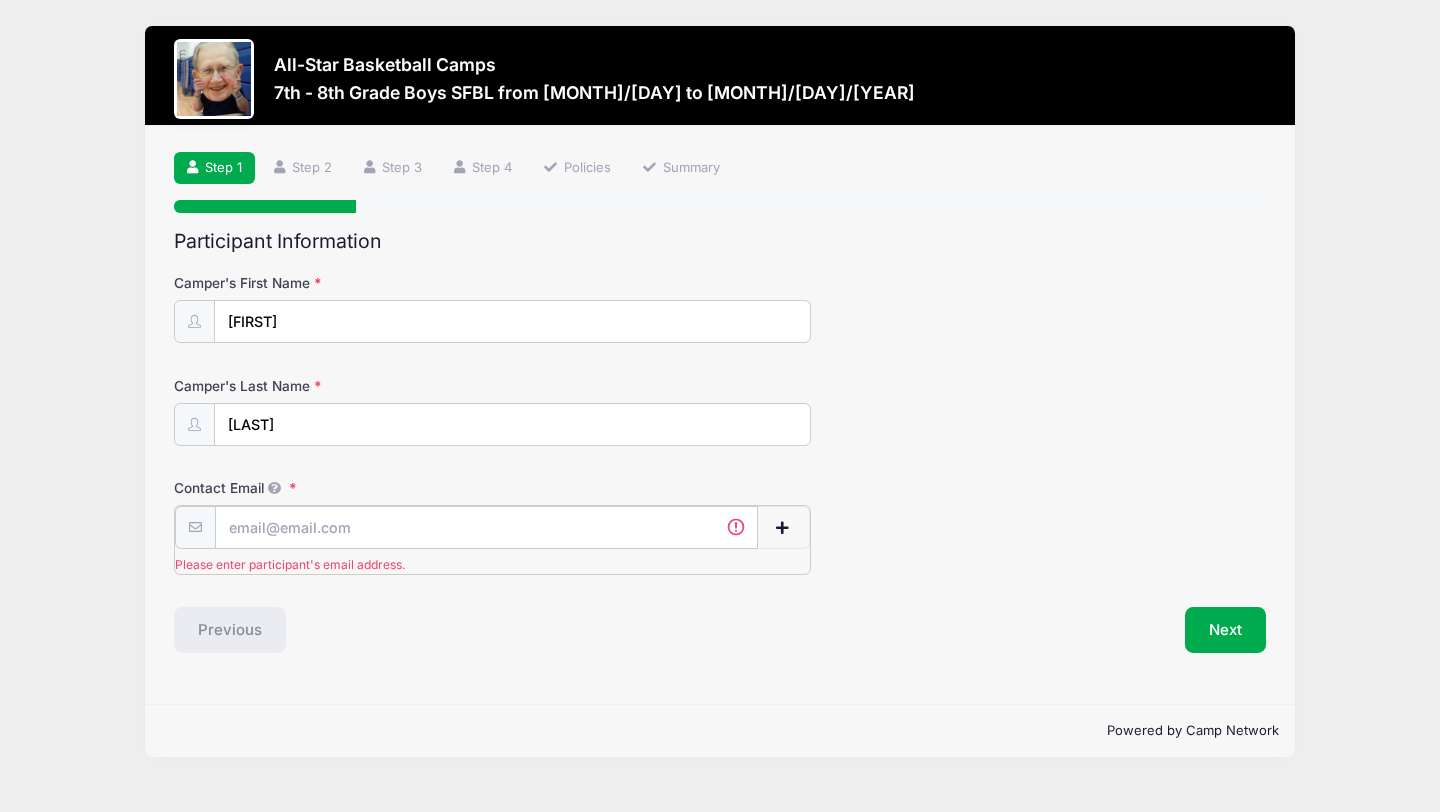 click on "Contact Email" at bounding box center (486, 527) 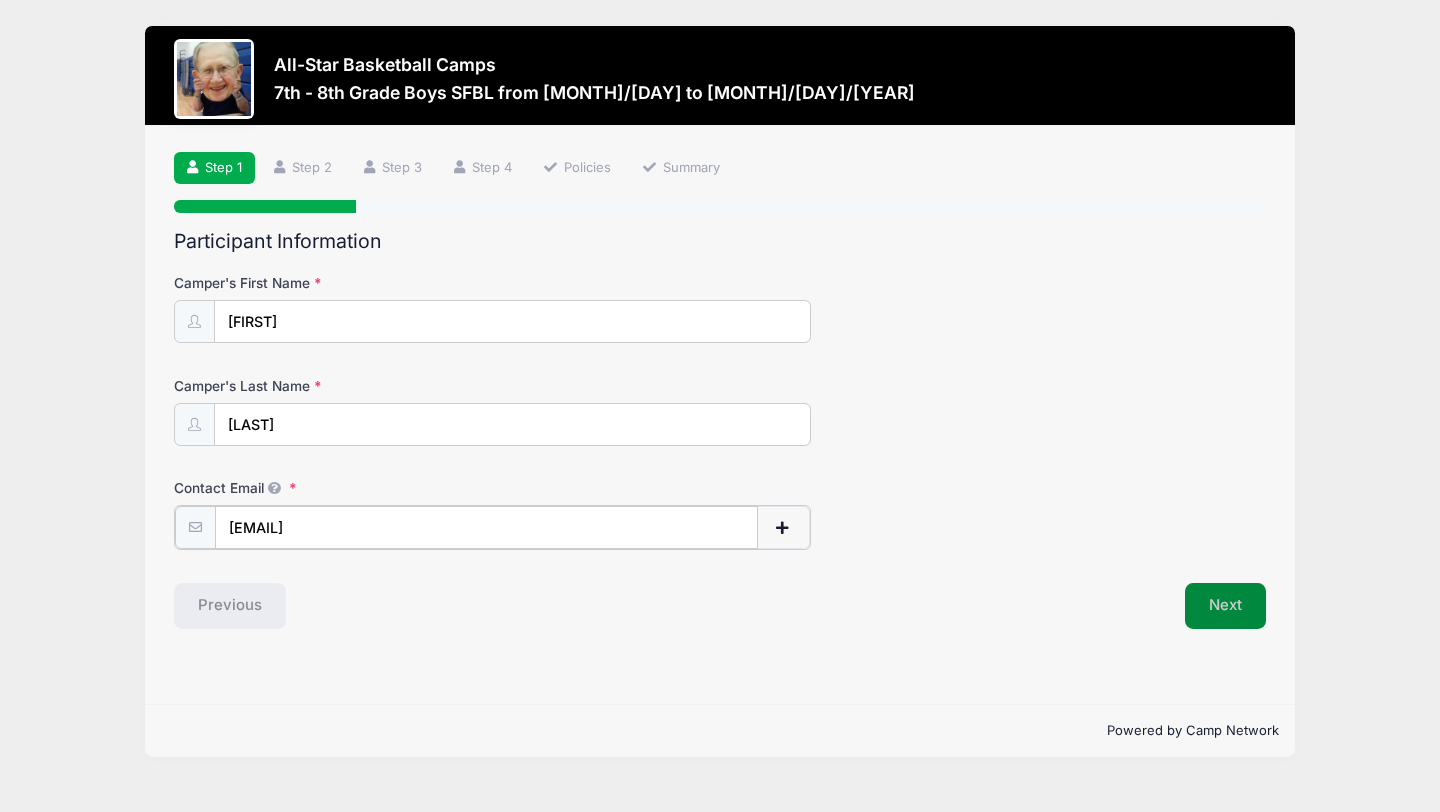 type on "[EMAIL]" 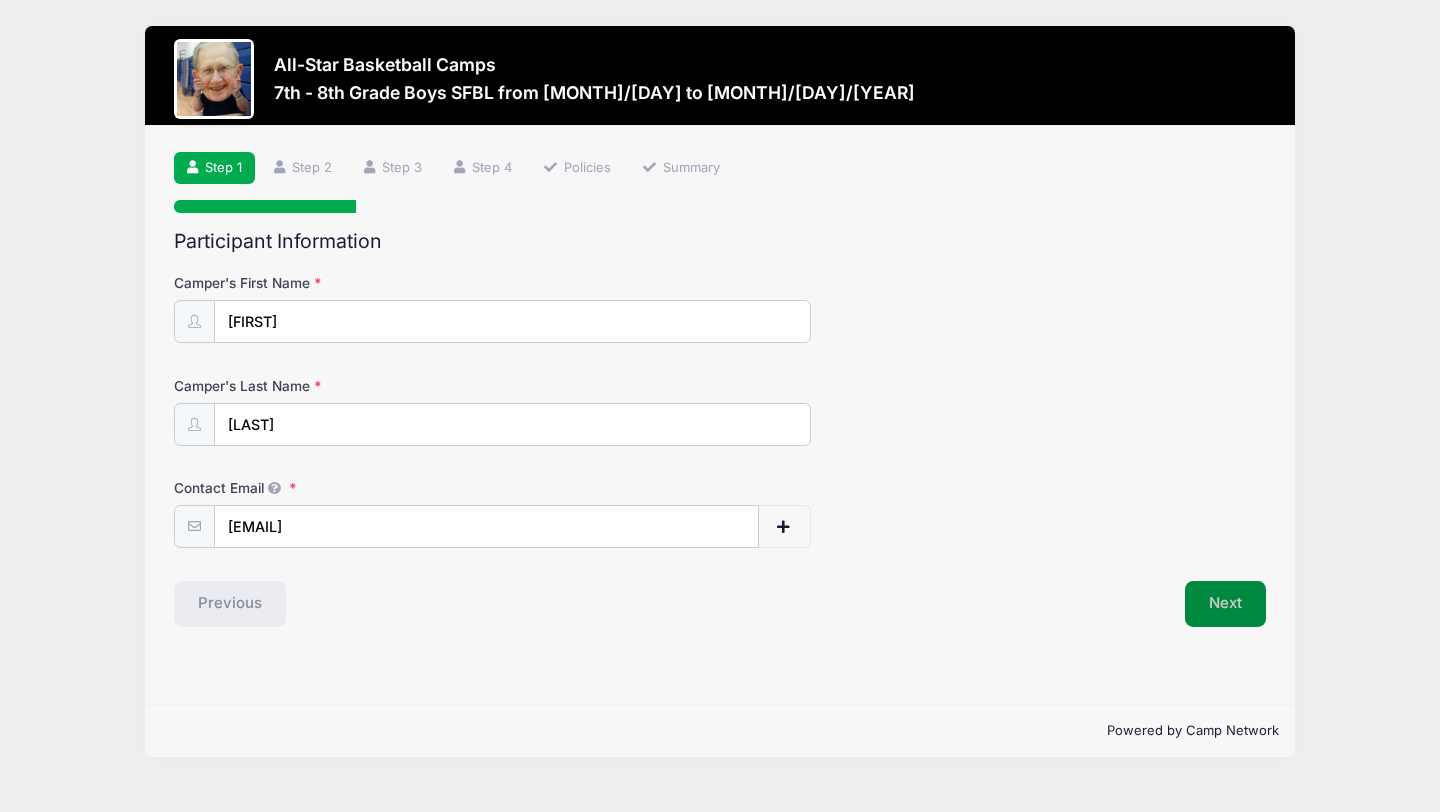 click on "Next" at bounding box center [1225, 604] 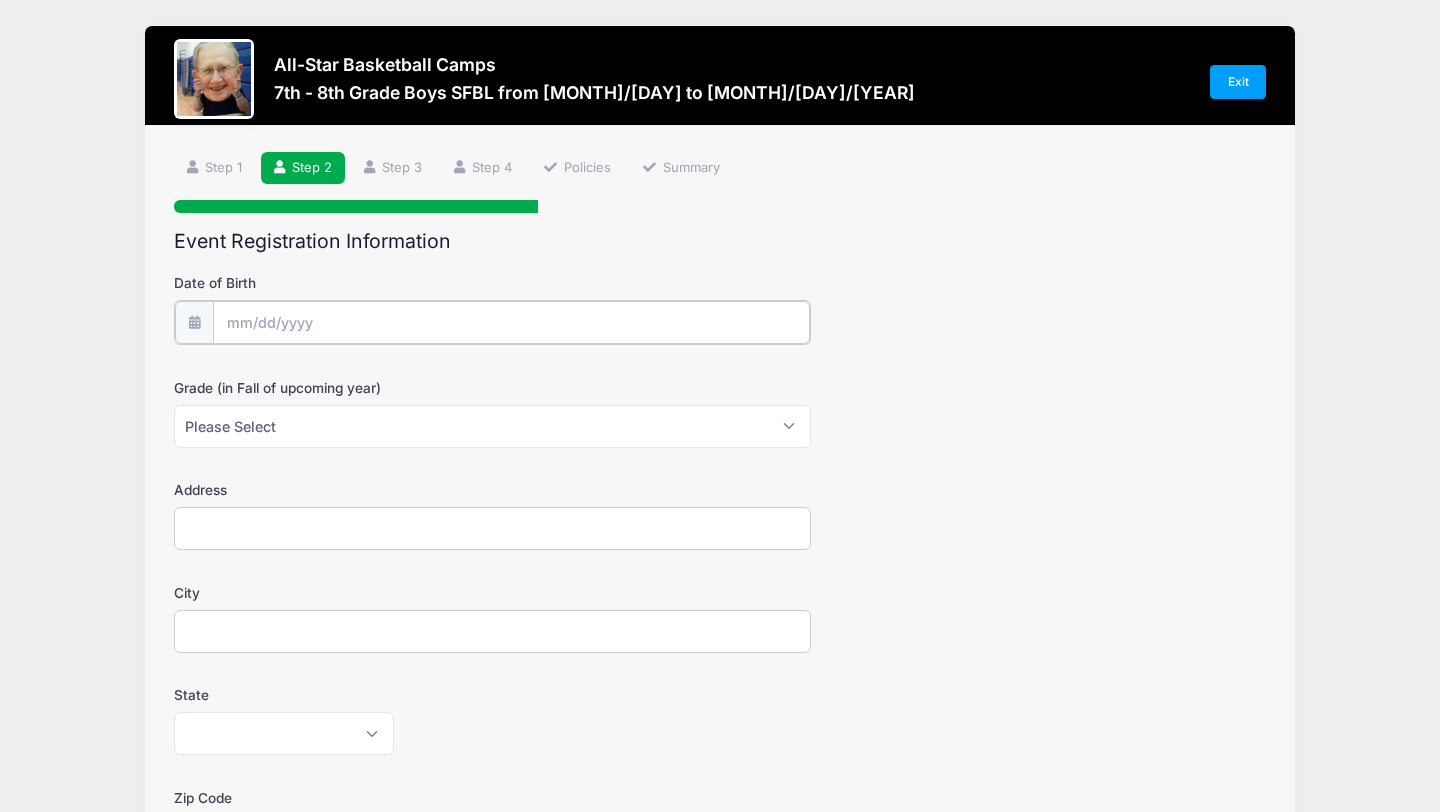 click on "Date of Birth" at bounding box center (511, 322) 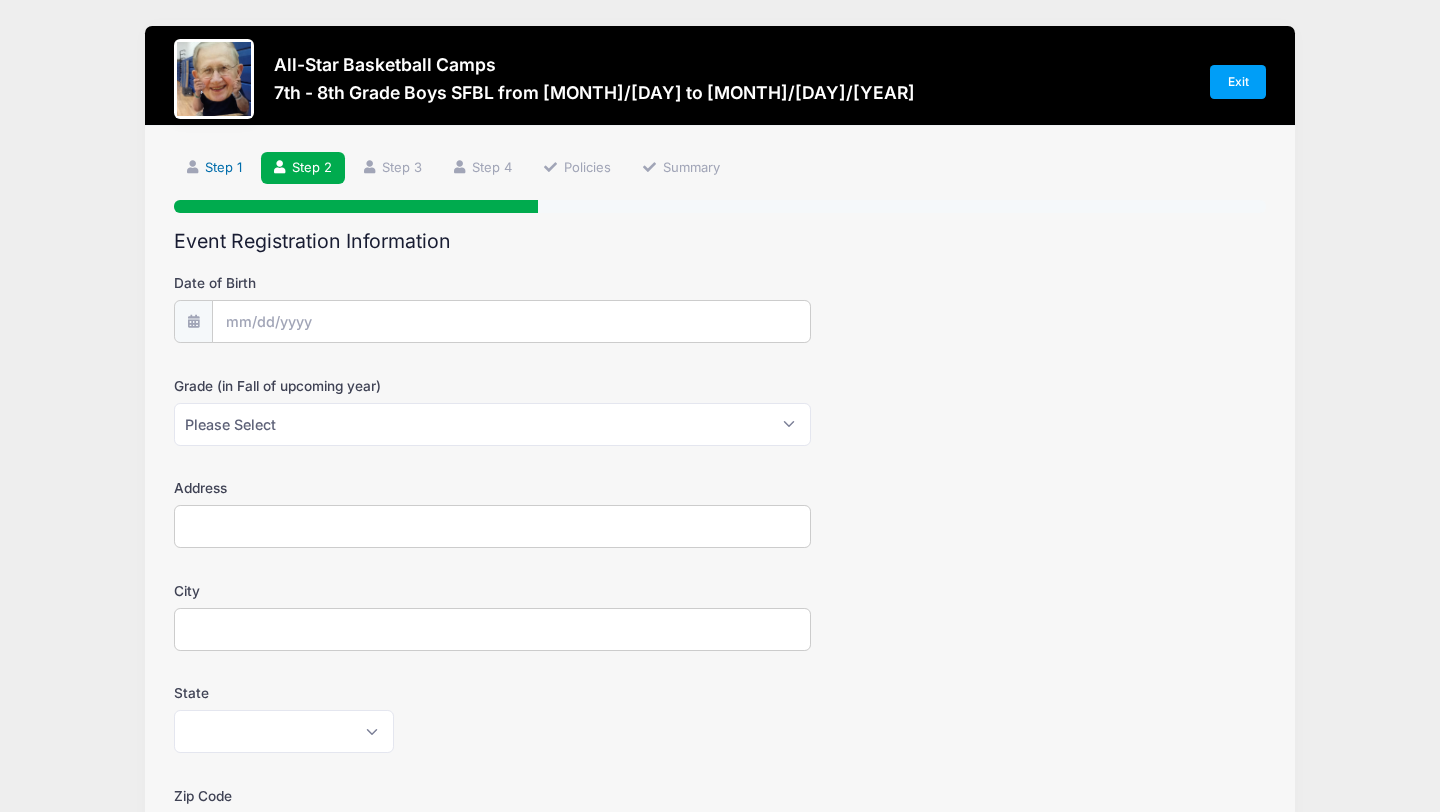 click on "Step 1" at bounding box center [214, 168] 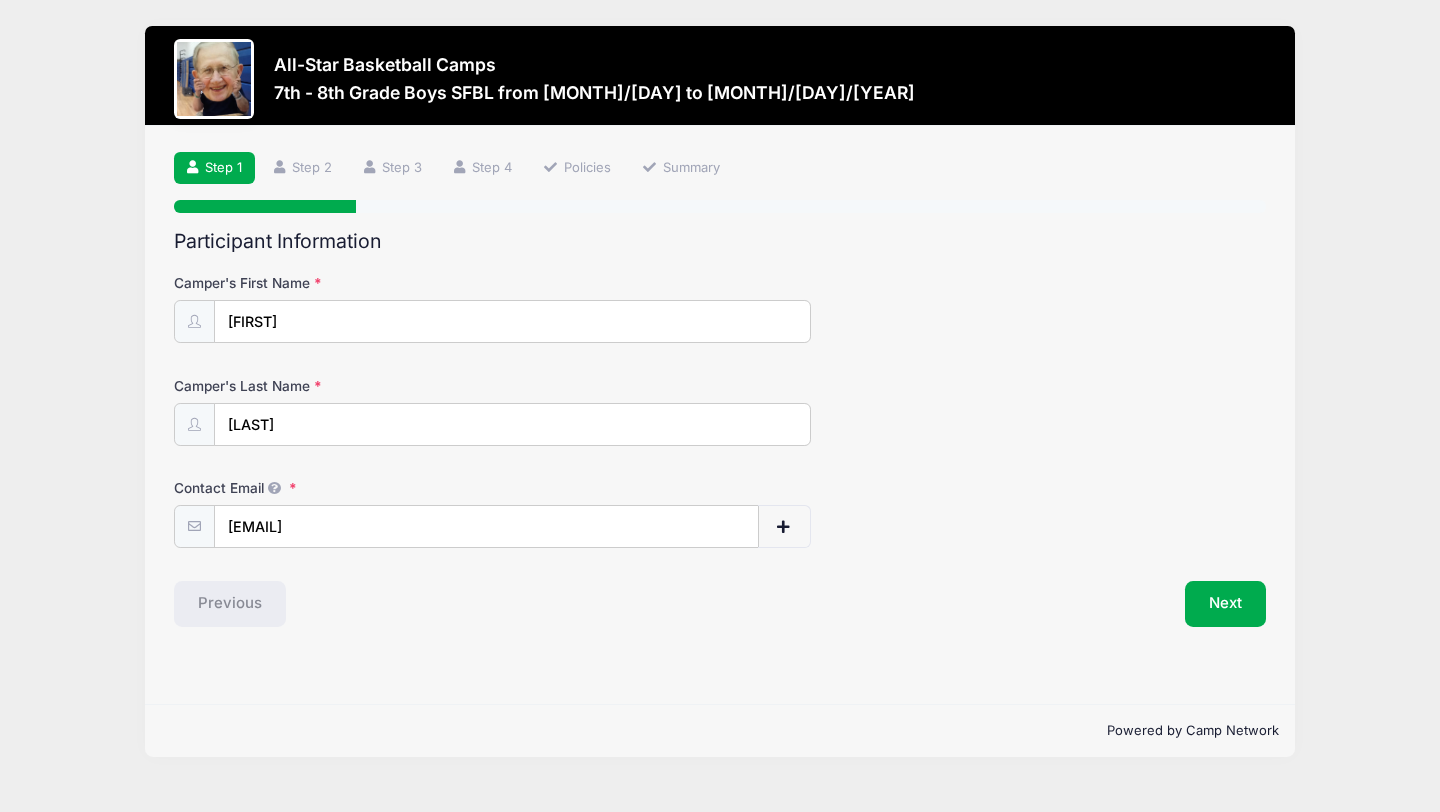 click on "Step 1" at bounding box center [214, 168] 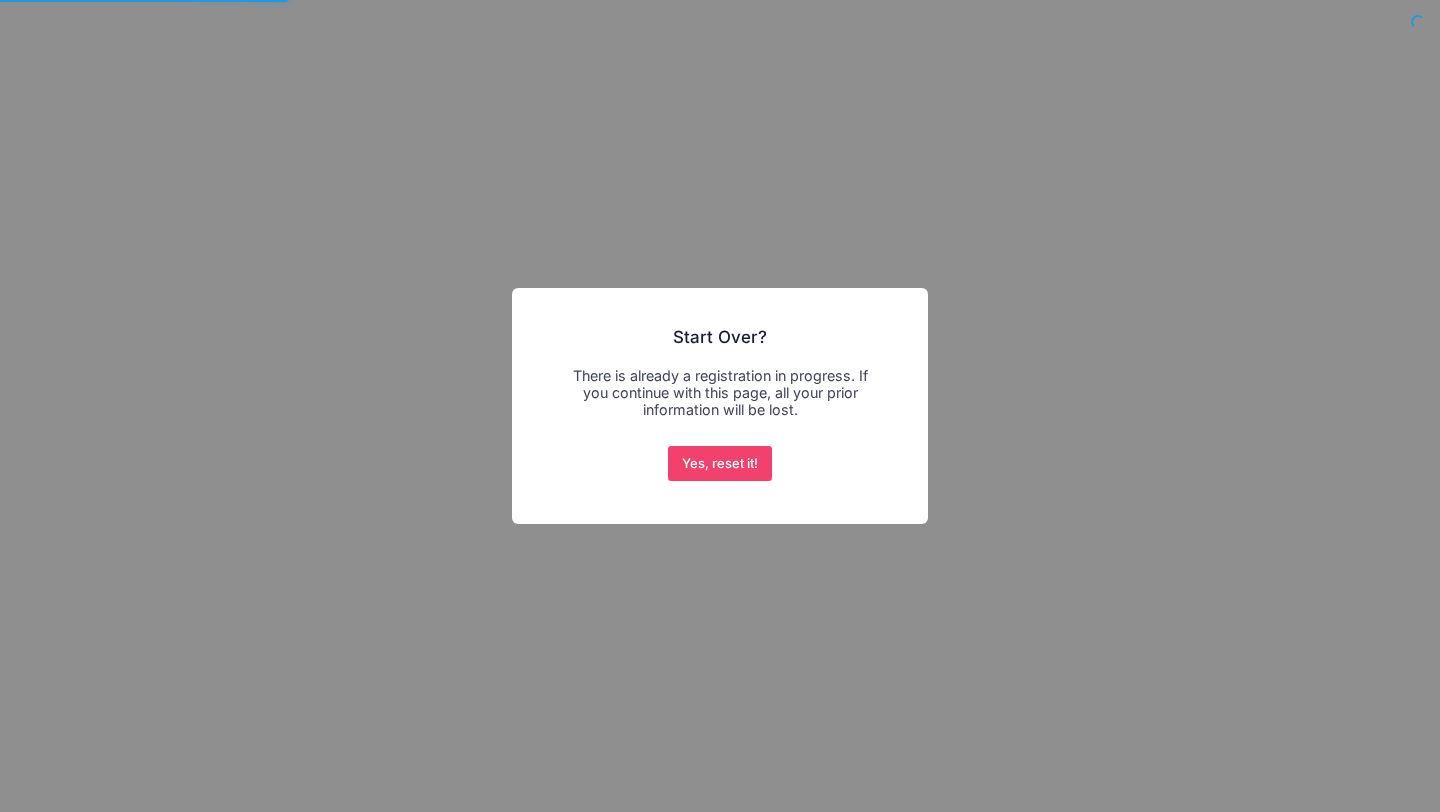 scroll, scrollTop: 0, scrollLeft: 0, axis: both 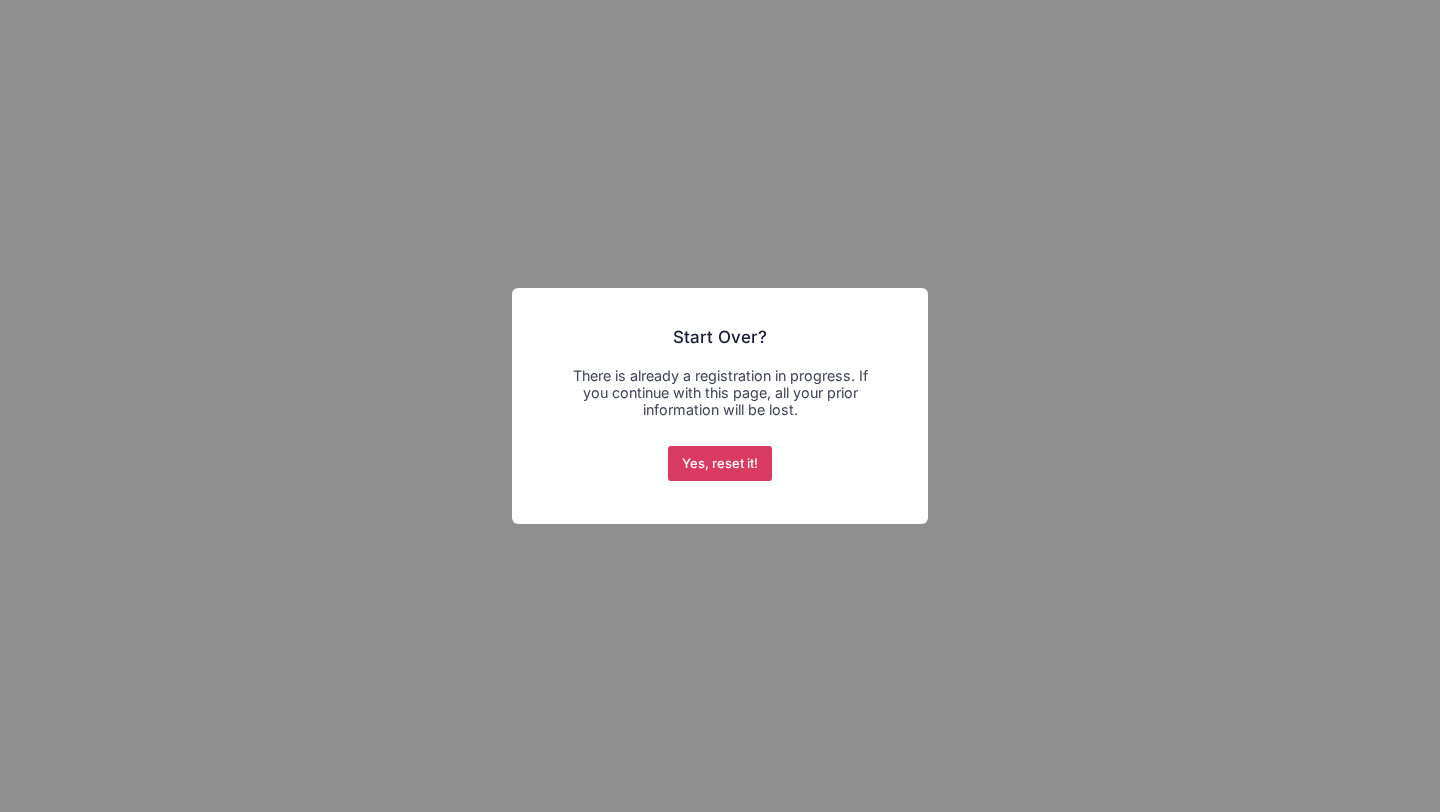 click on "Yes, reset it!" at bounding box center [720, 464] 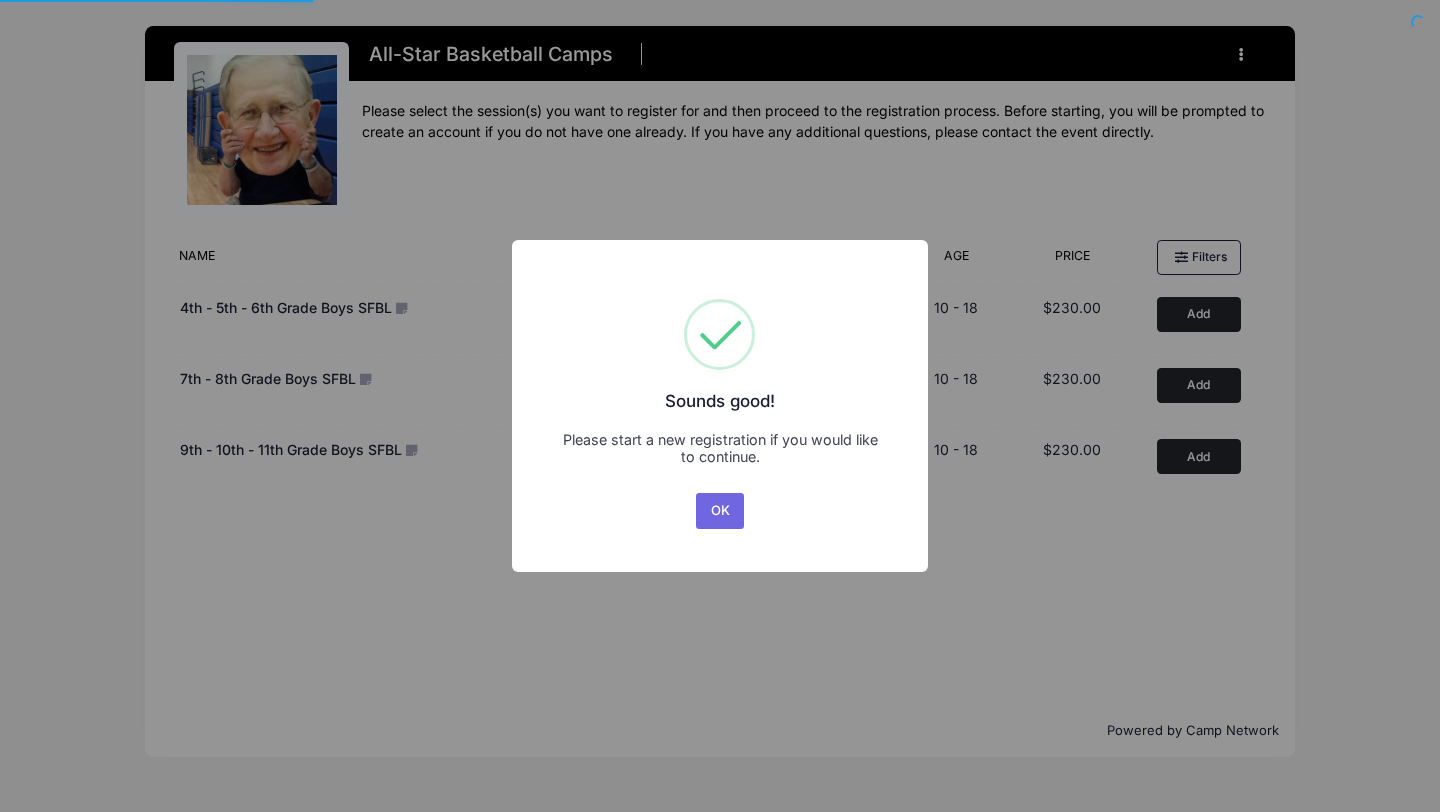 scroll, scrollTop: 0, scrollLeft: 0, axis: both 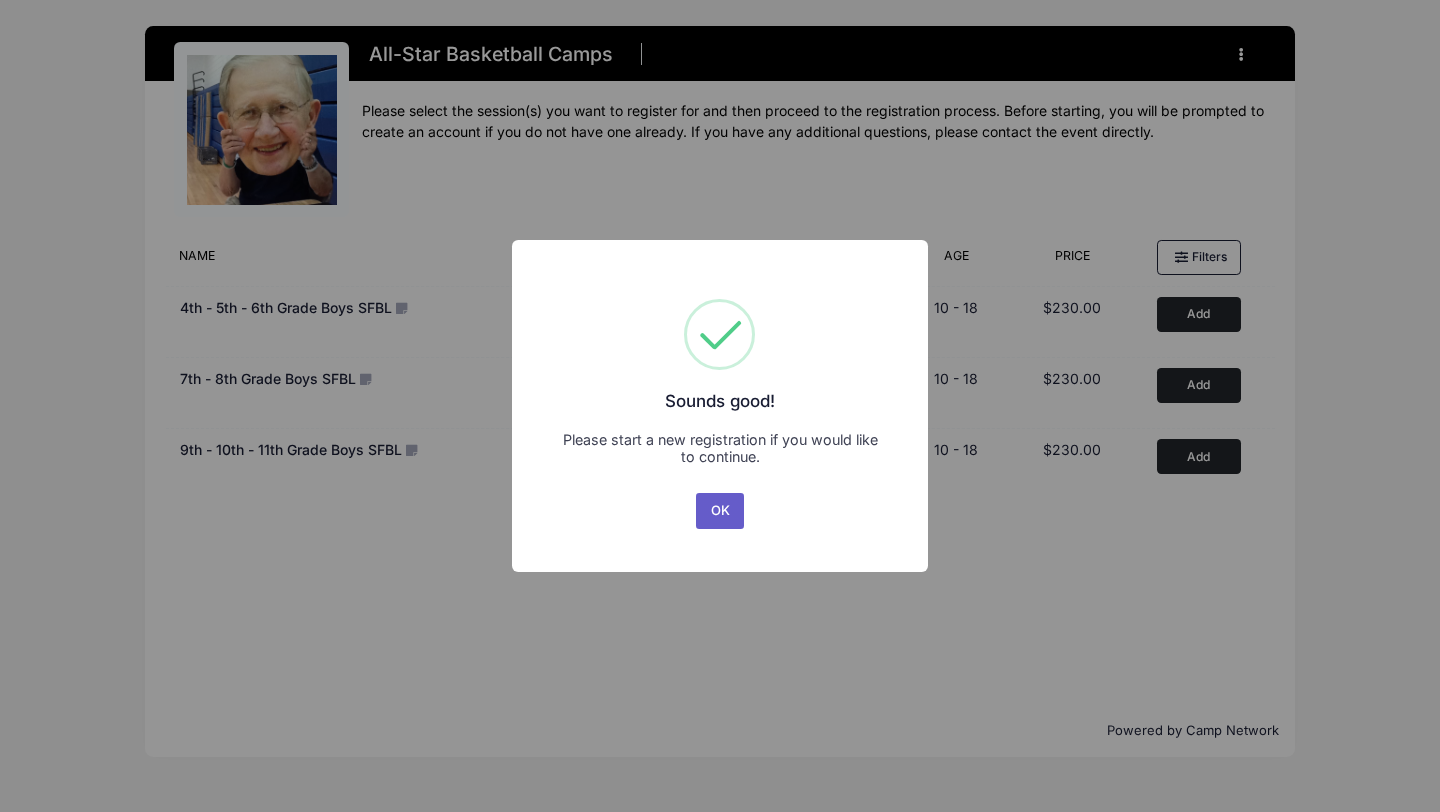 click on "OK" at bounding box center [720, 511] 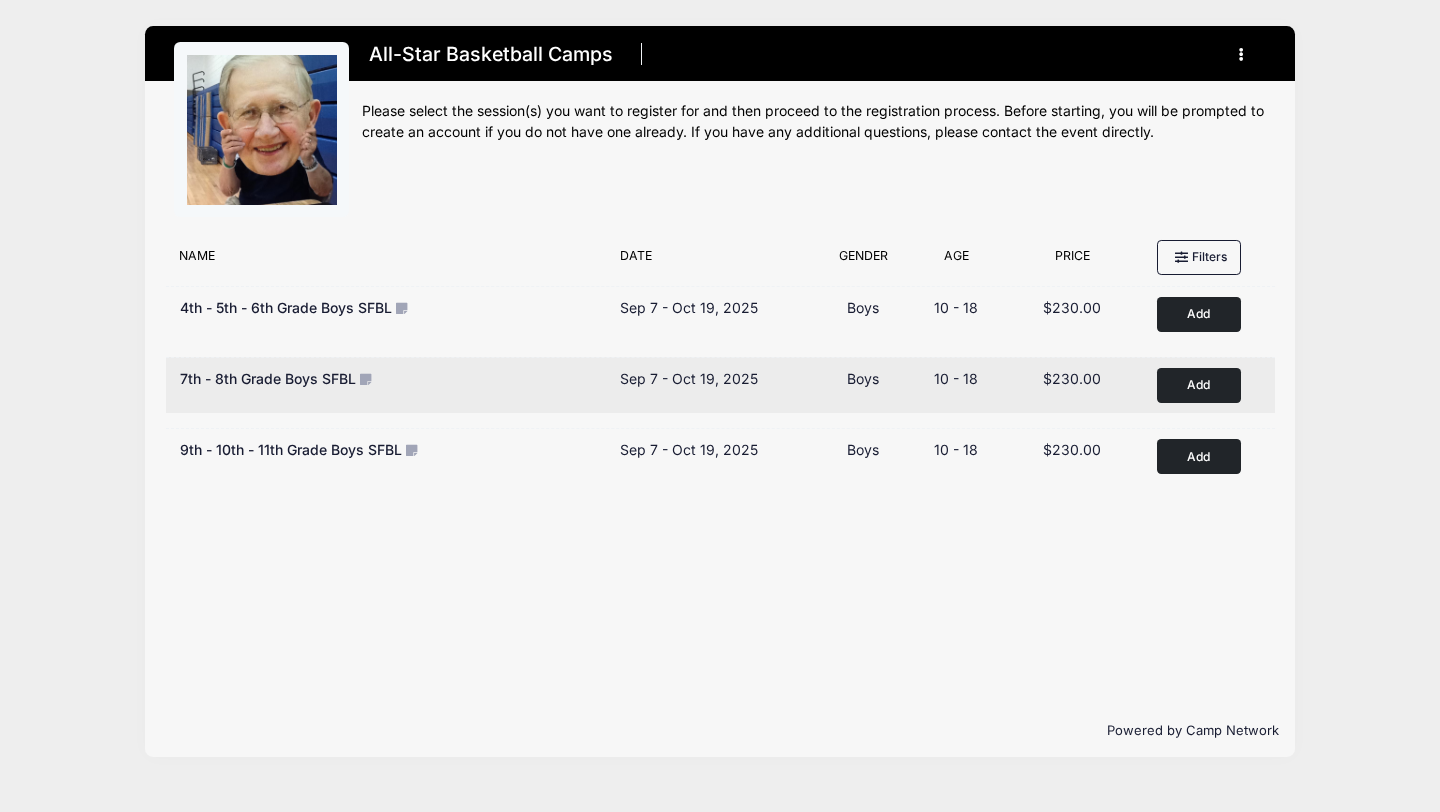 click on "Add  to Cart" at bounding box center (1199, 385) 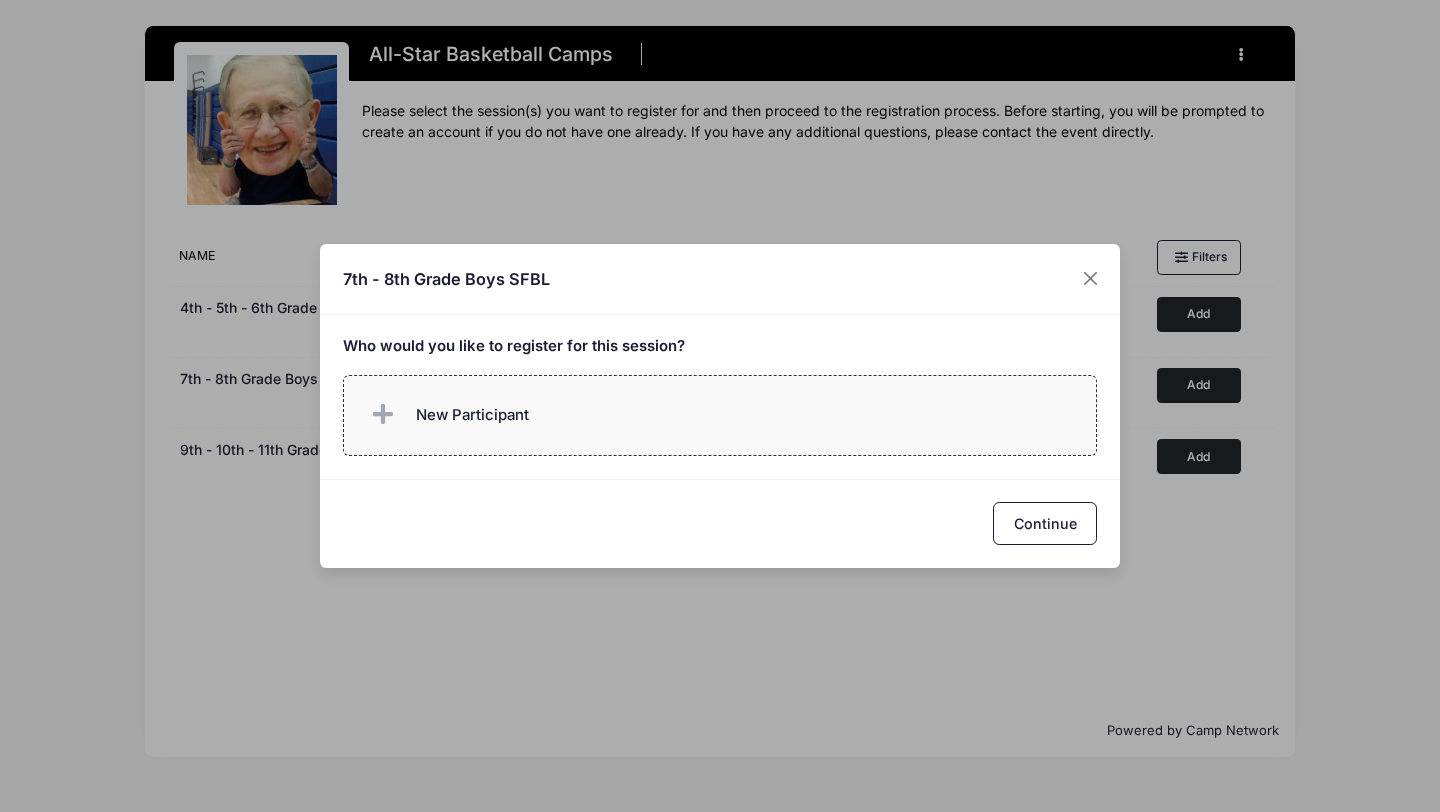 click on "New Participant" at bounding box center (720, 415) 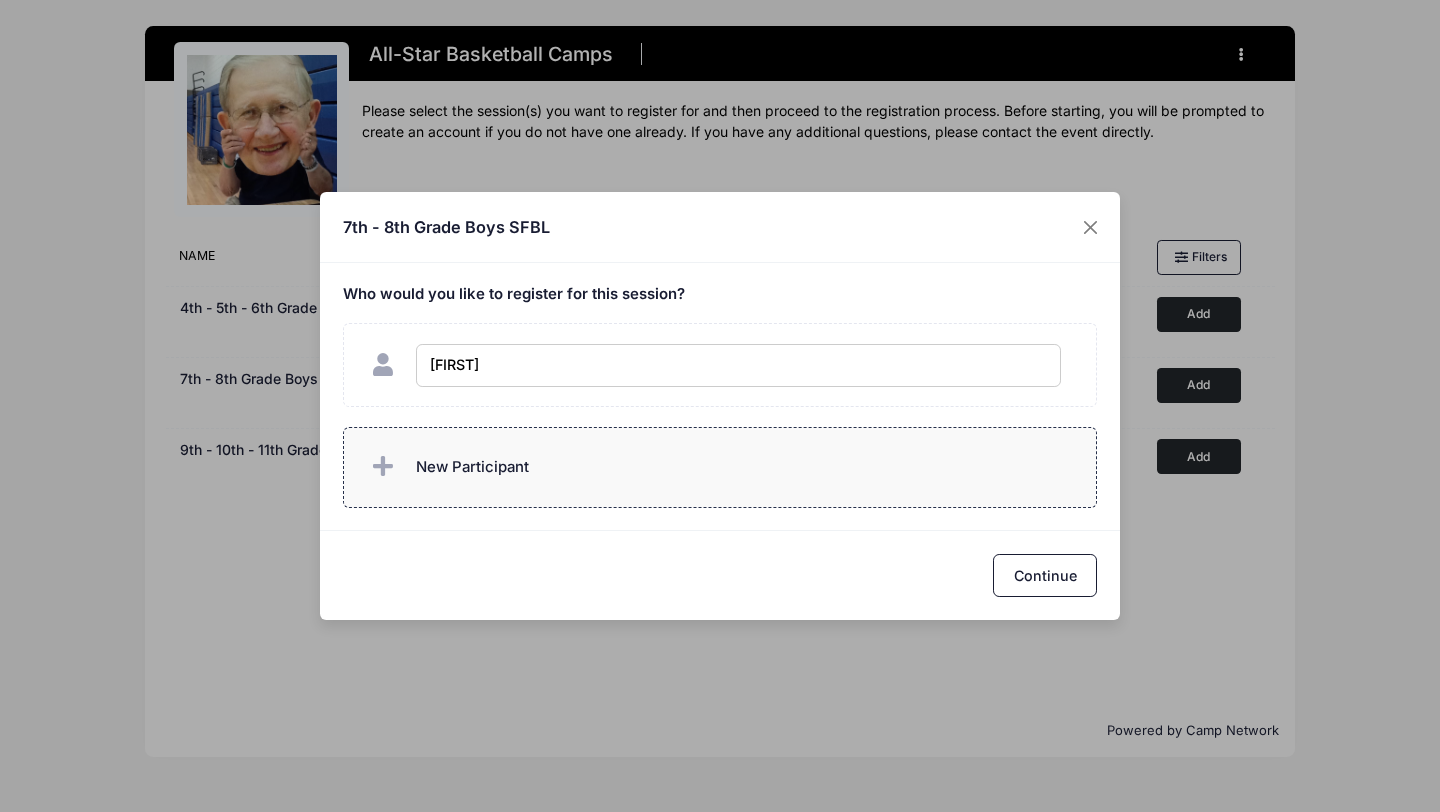 type on "Emiliano" 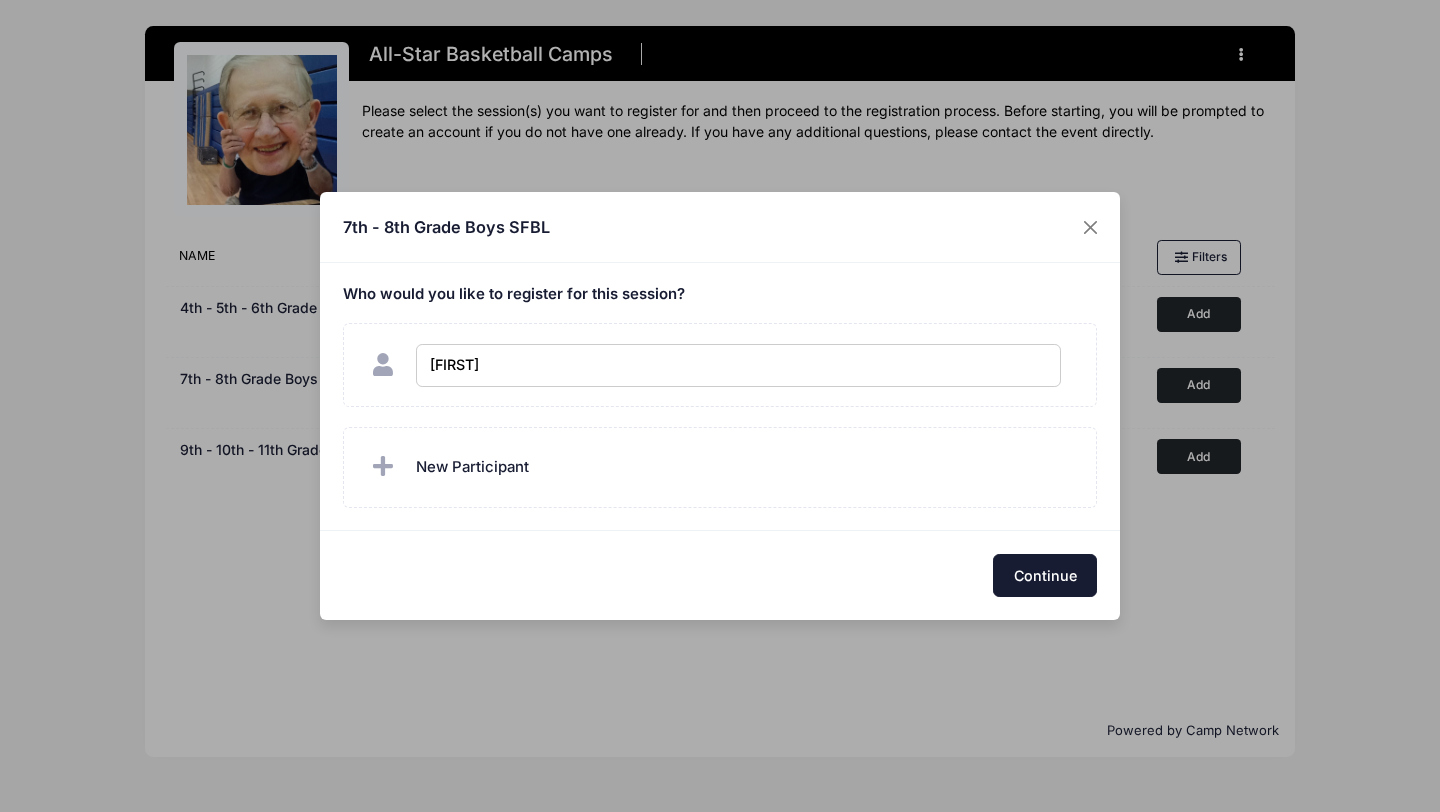 checkbox on "true" 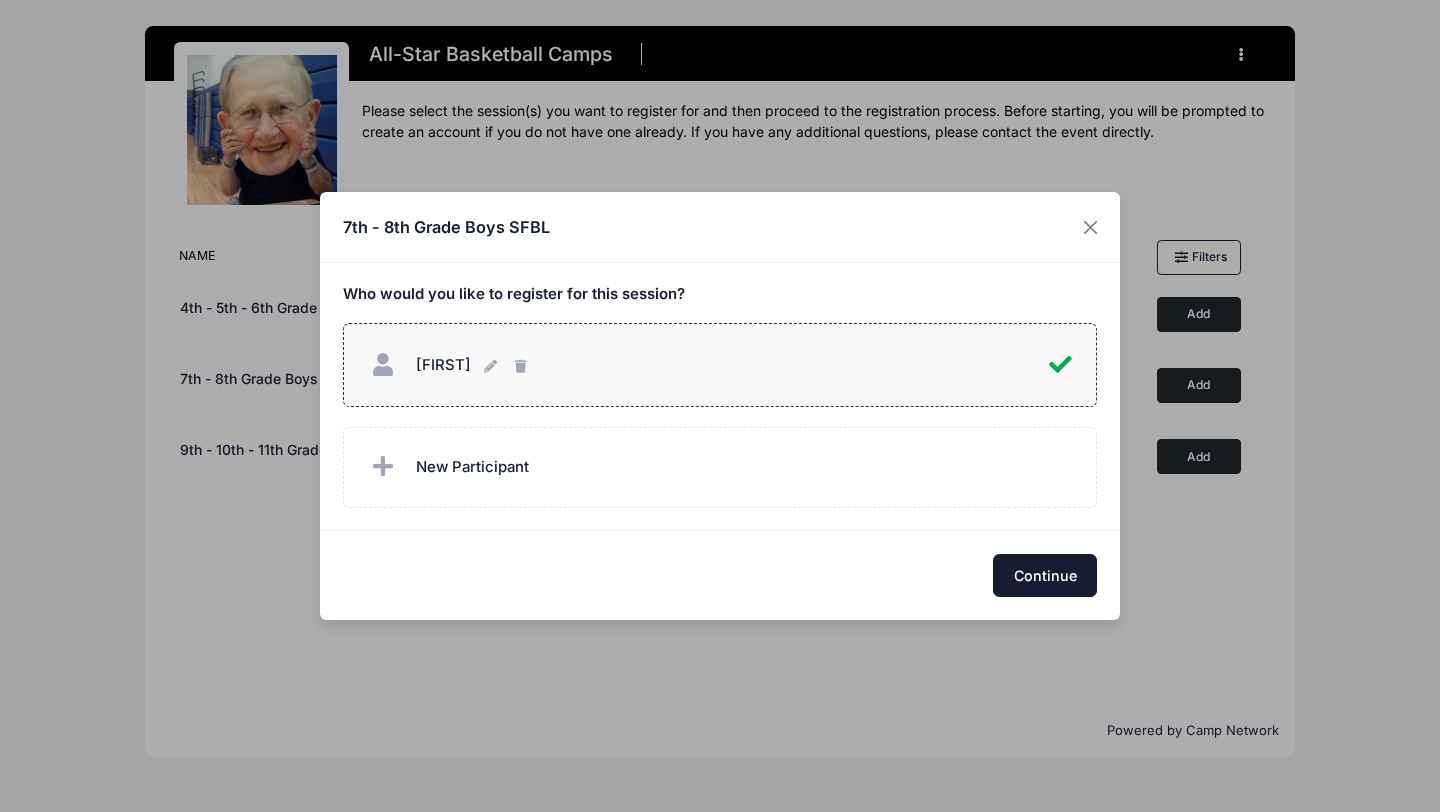 click on "Continue" at bounding box center [1045, 575] 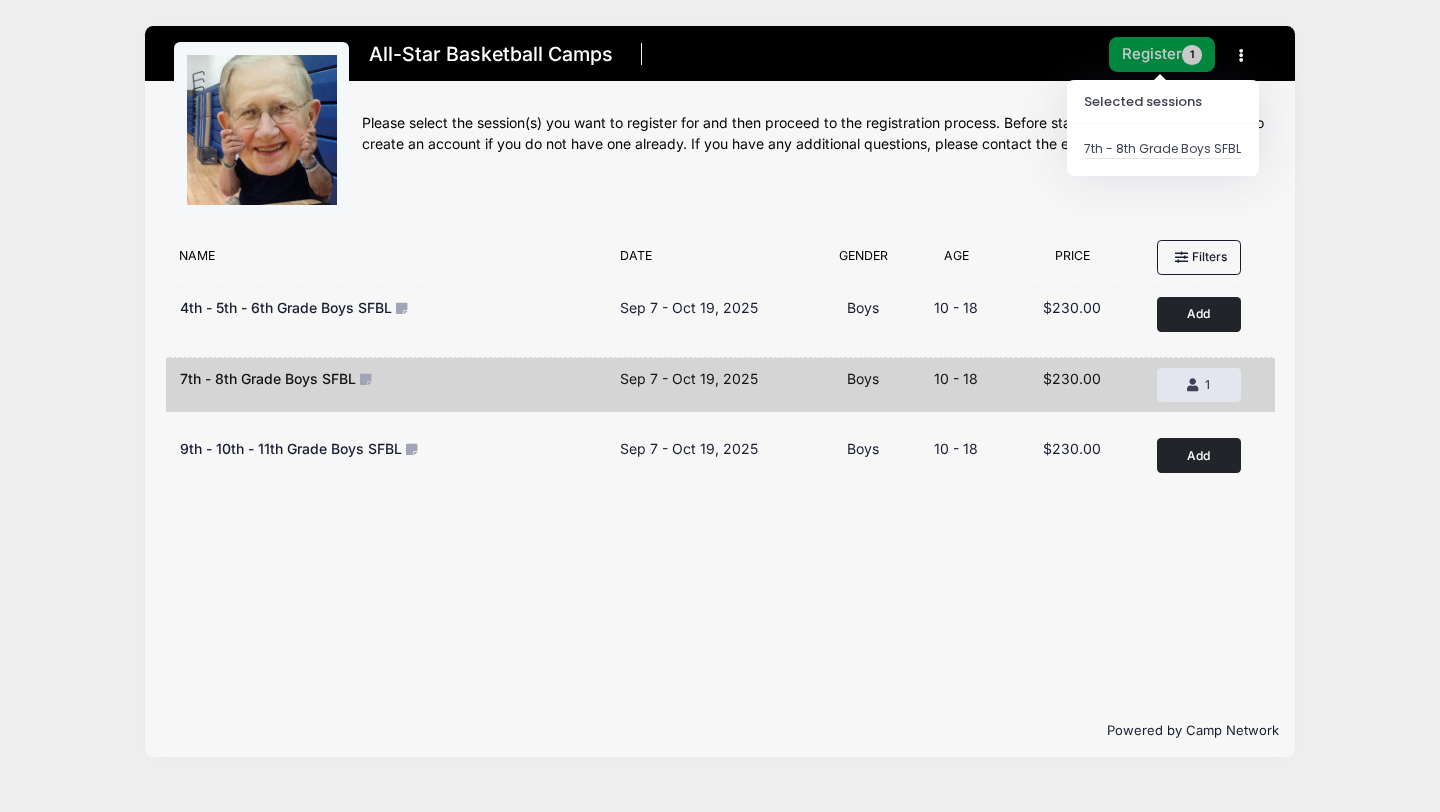 click on "Register  1" at bounding box center (1162, 54) 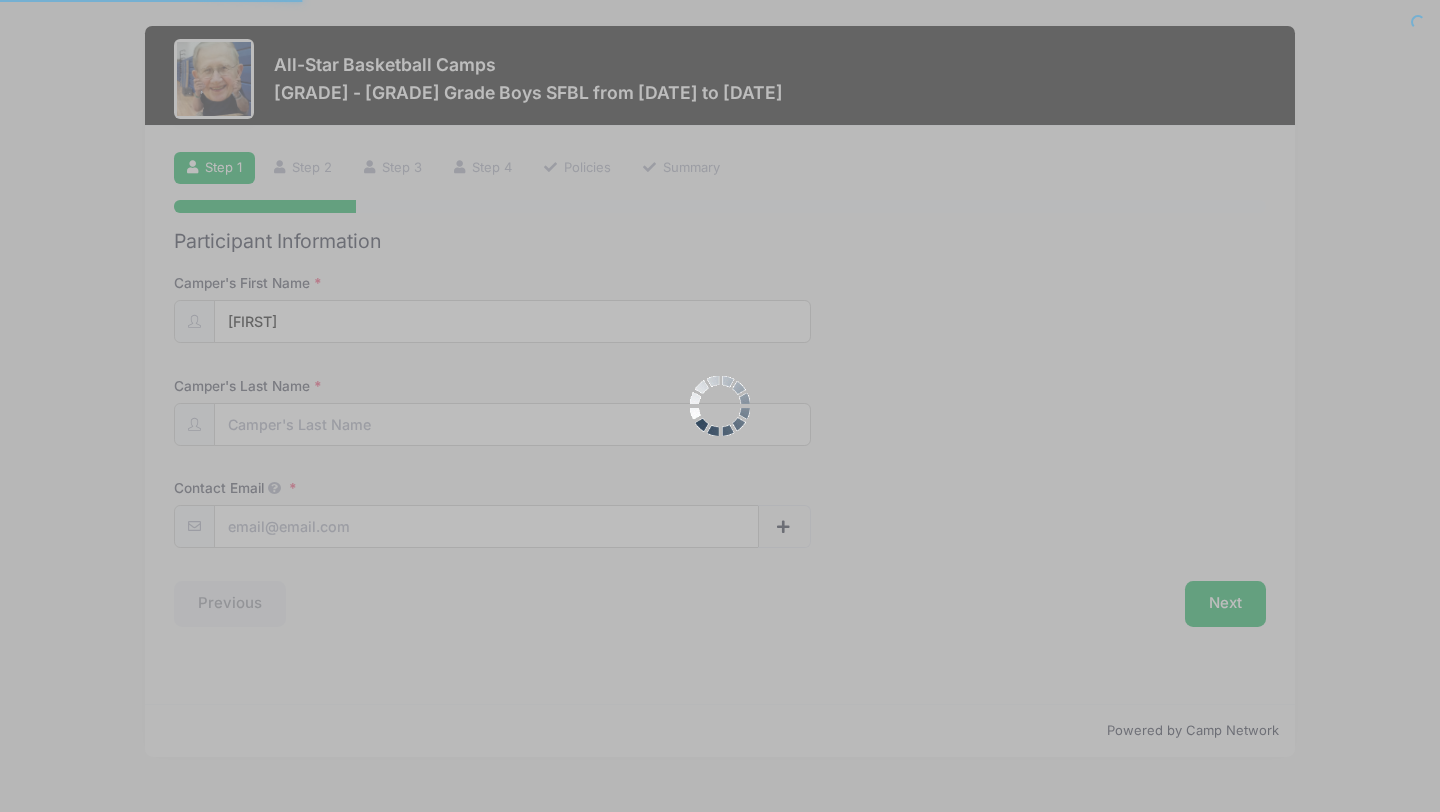 scroll, scrollTop: 0, scrollLeft: 0, axis: both 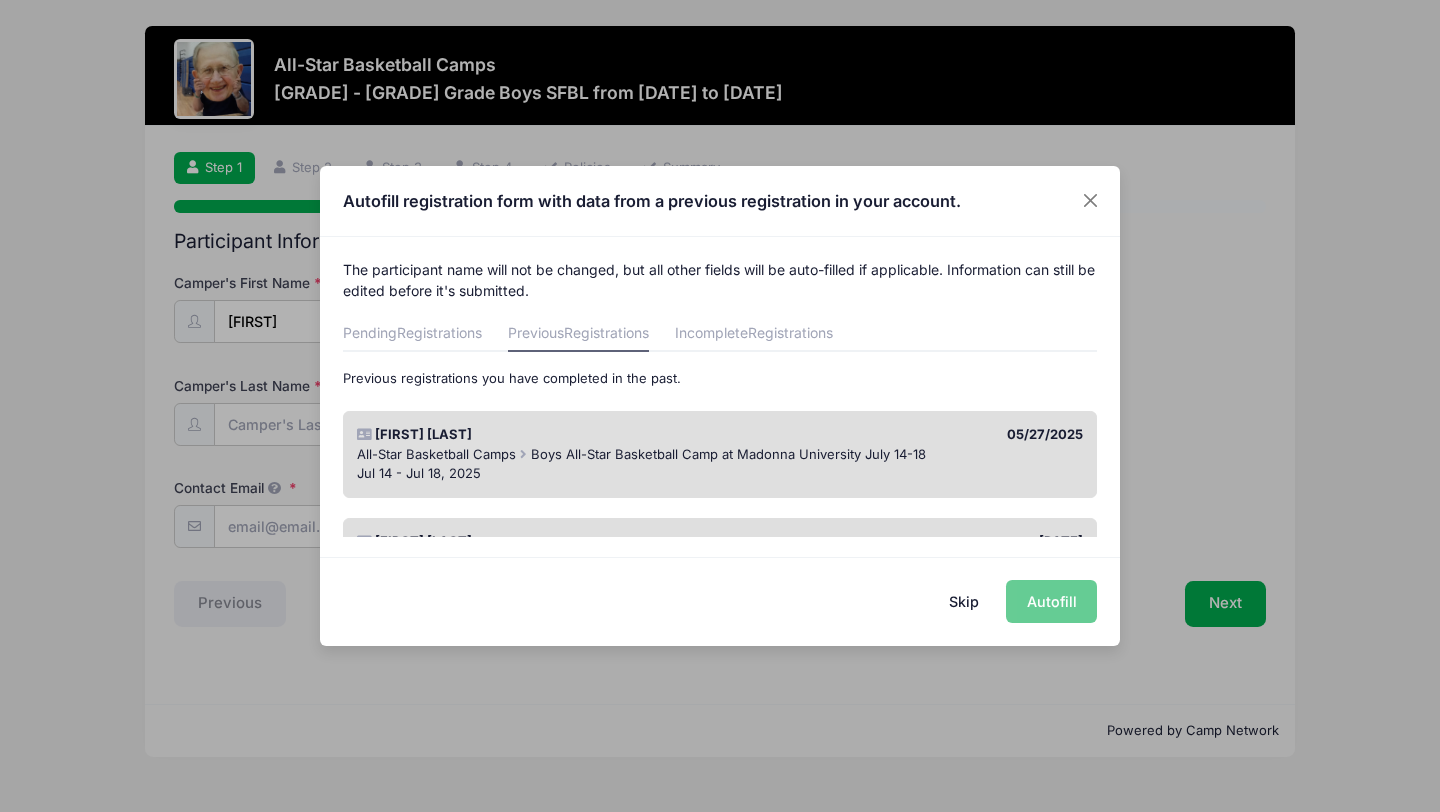 click on "Jul 14 - Jul 18, 2025" at bounding box center (720, 474) 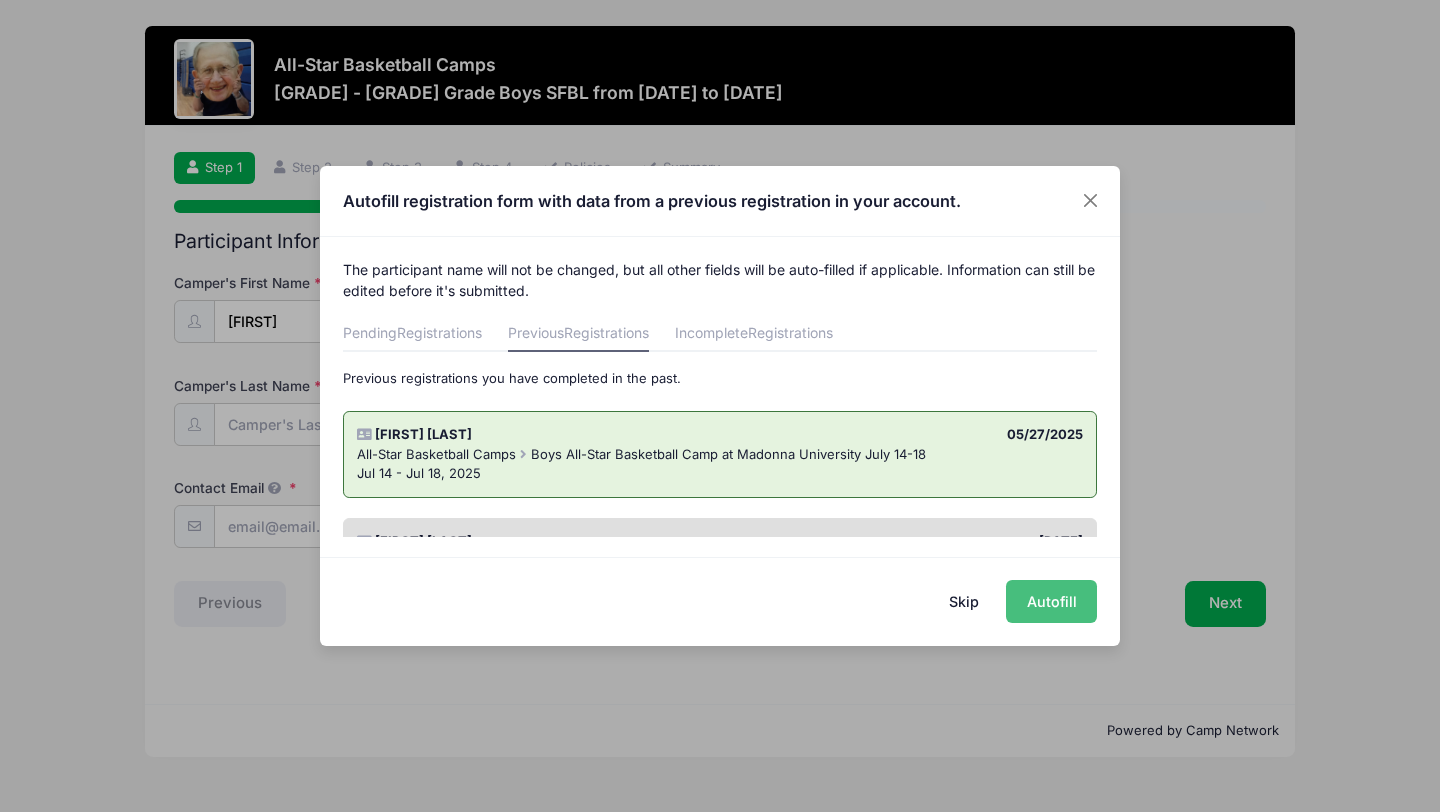 click on "Autofill" at bounding box center (1051, 601) 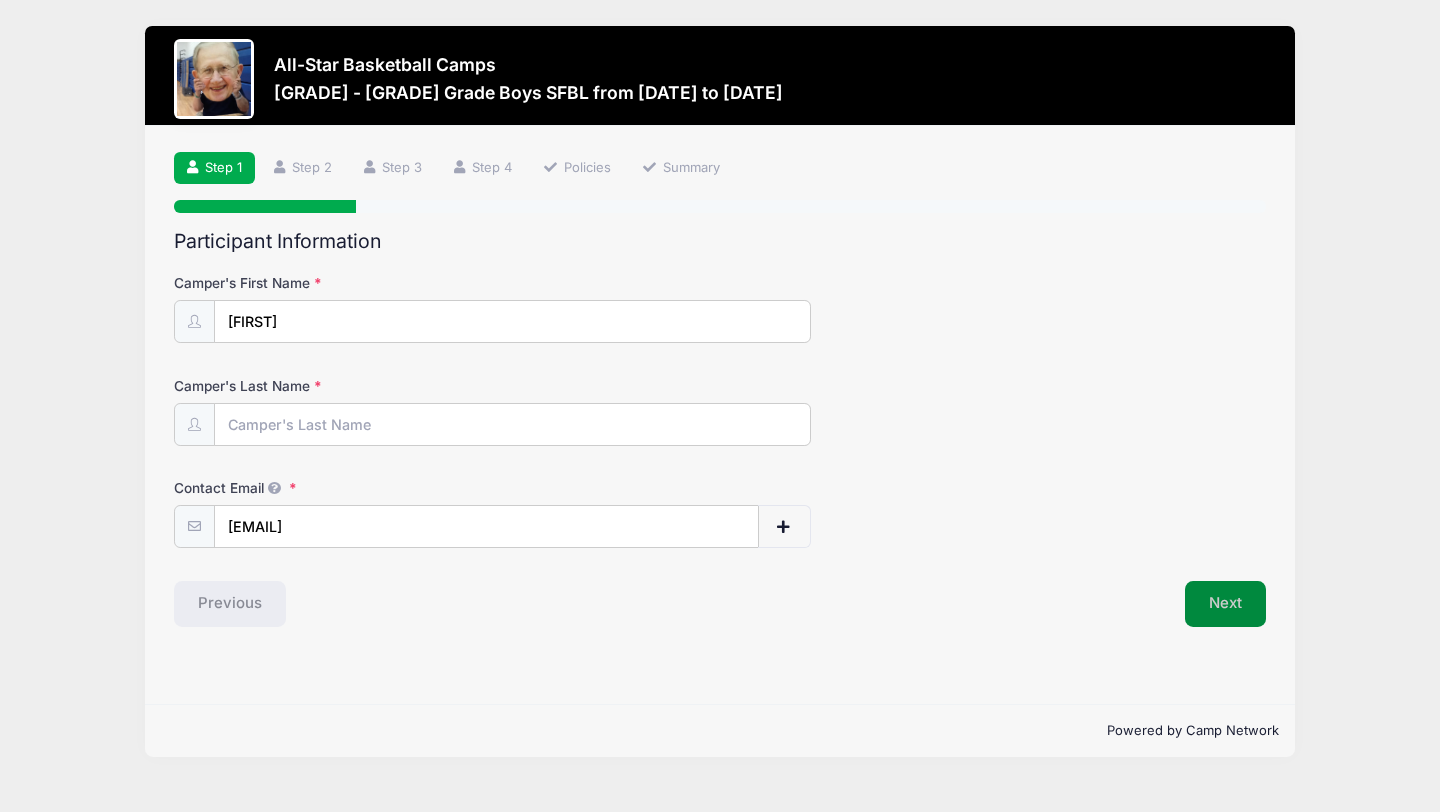 click on "Next" at bounding box center [1225, 604] 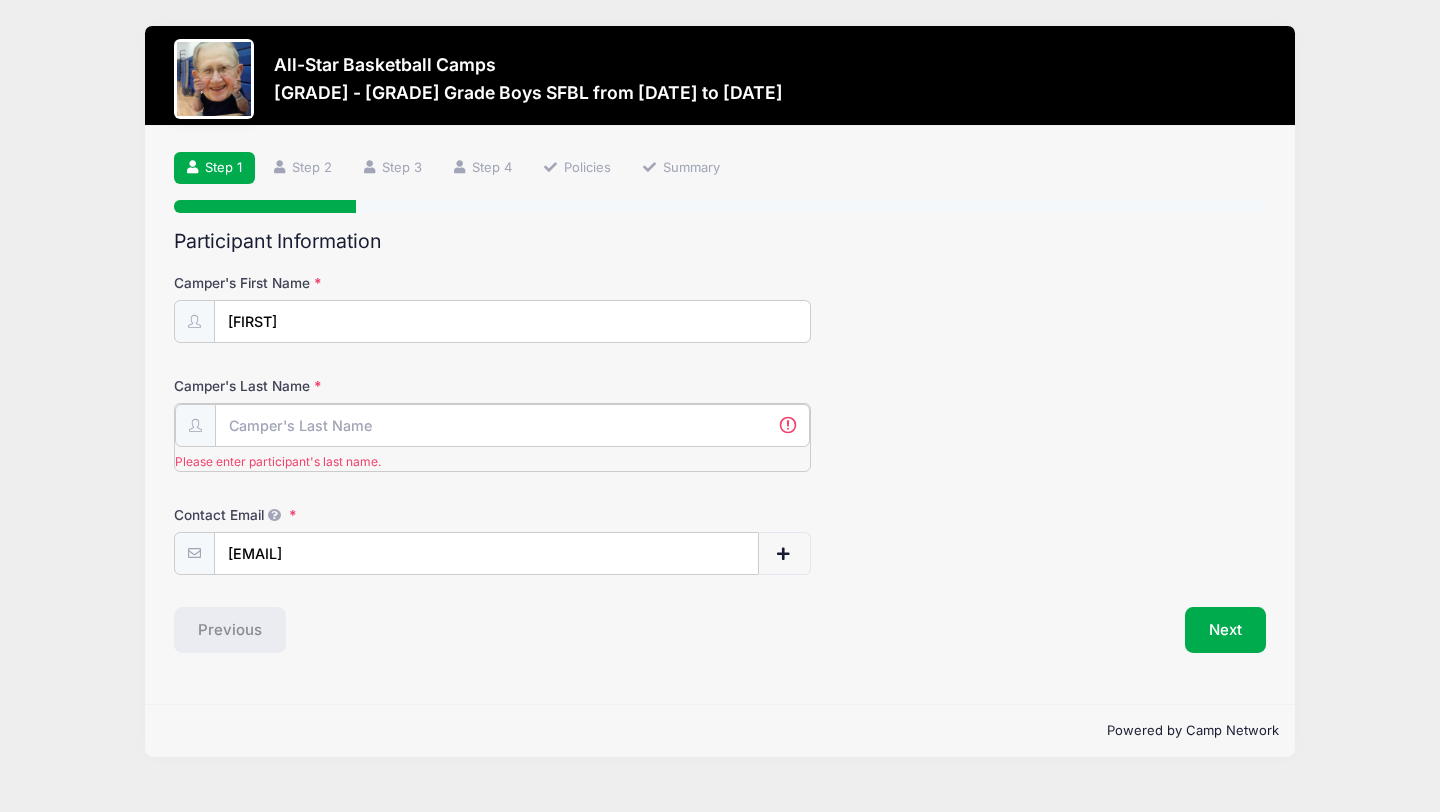 click on "Camper's Last Name" at bounding box center [512, 425] 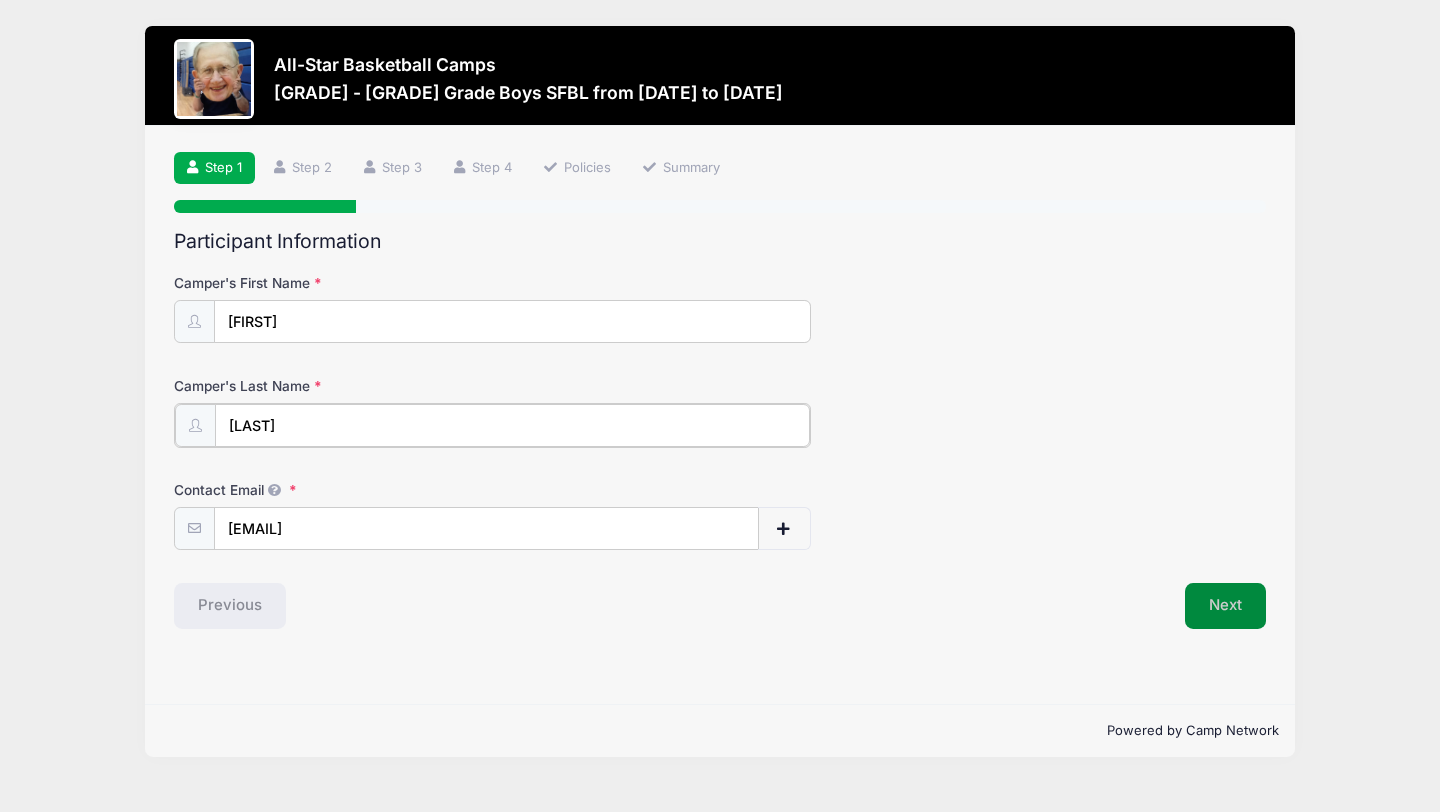 type on "[LAST]" 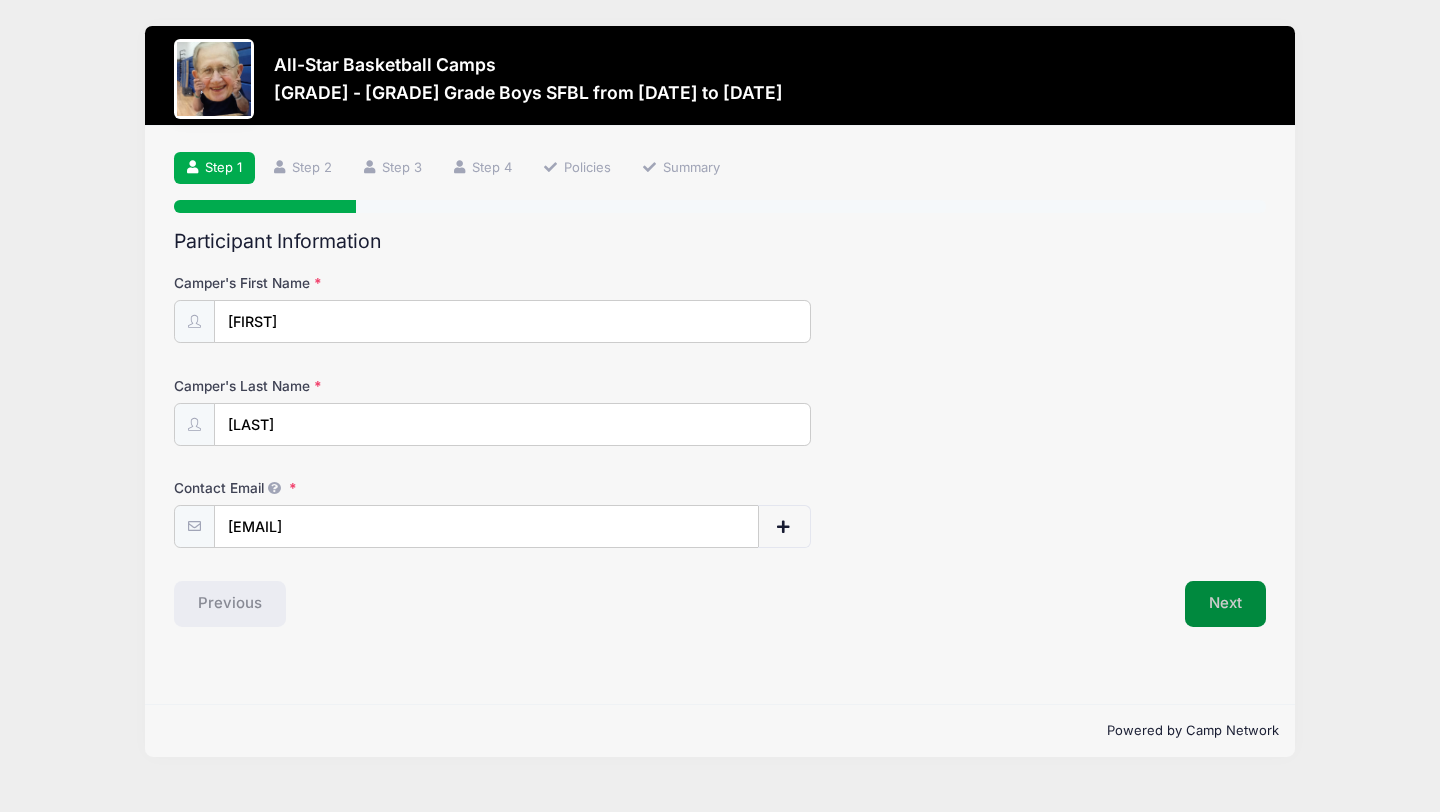 click on "Next" at bounding box center (1225, 604) 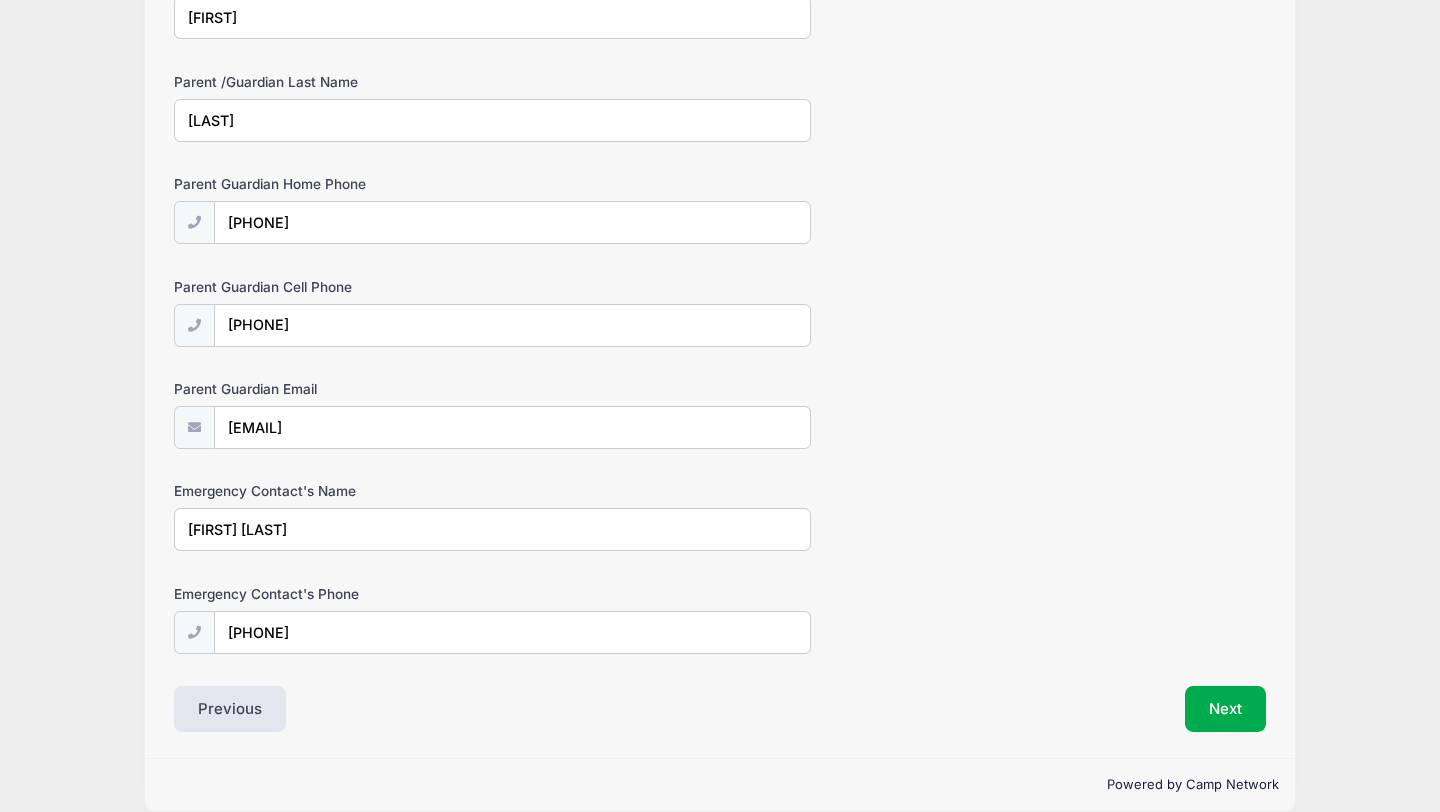 scroll, scrollTop: 1045, scrollLeft: 0, axis: vertical 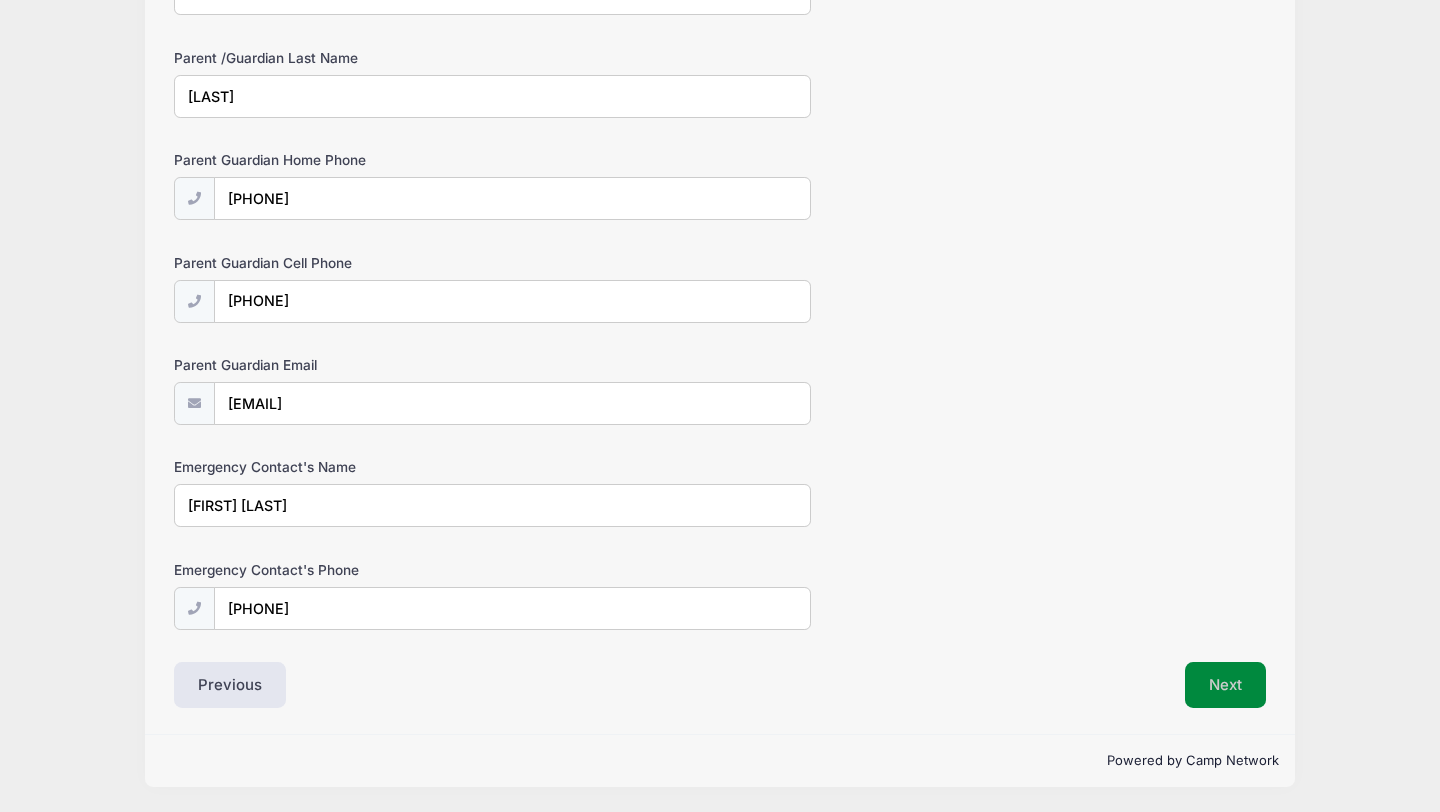 click on "Next" at bounding box center (1225, 685) 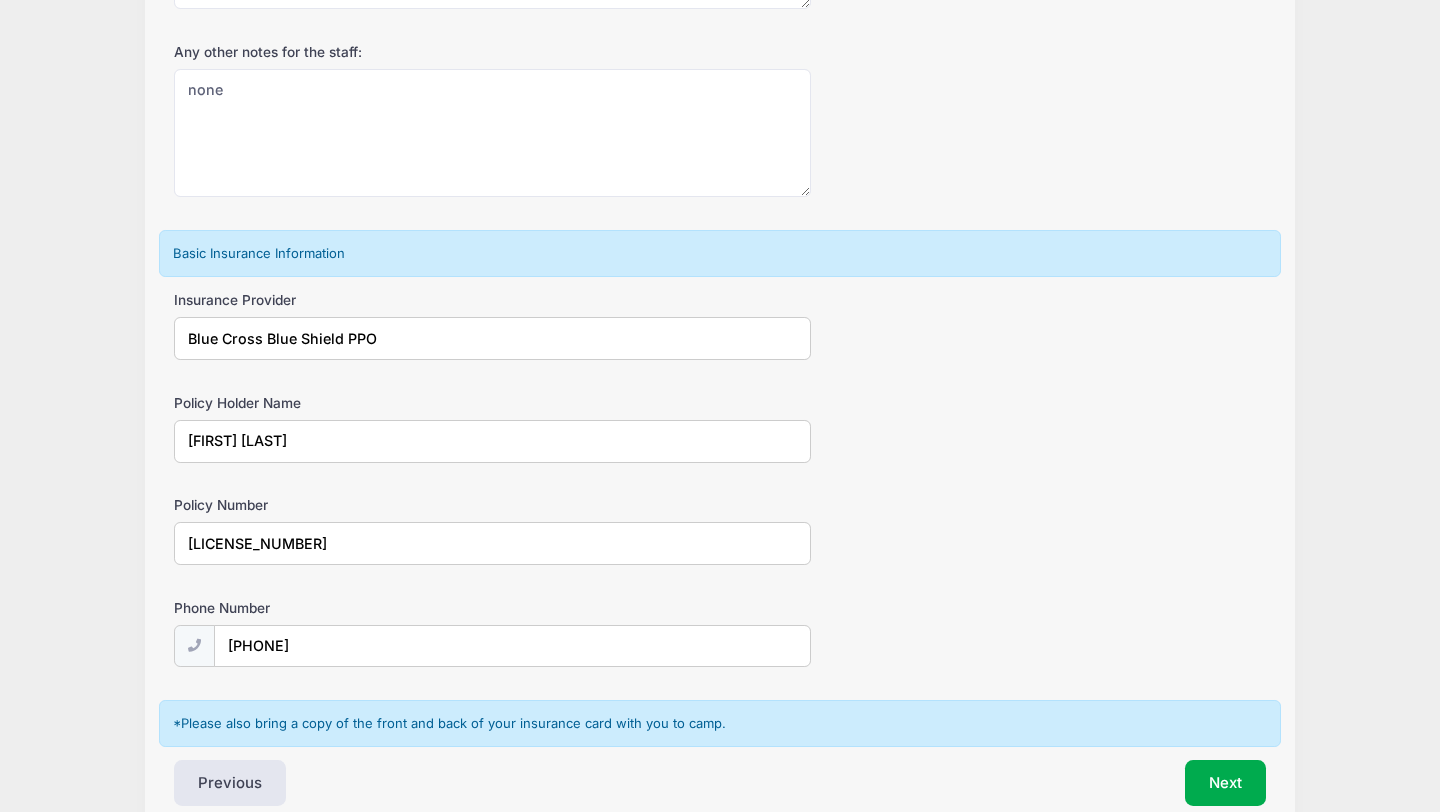 scroll, scrollTop: 483, scrollLeft: 0, axis: vertical 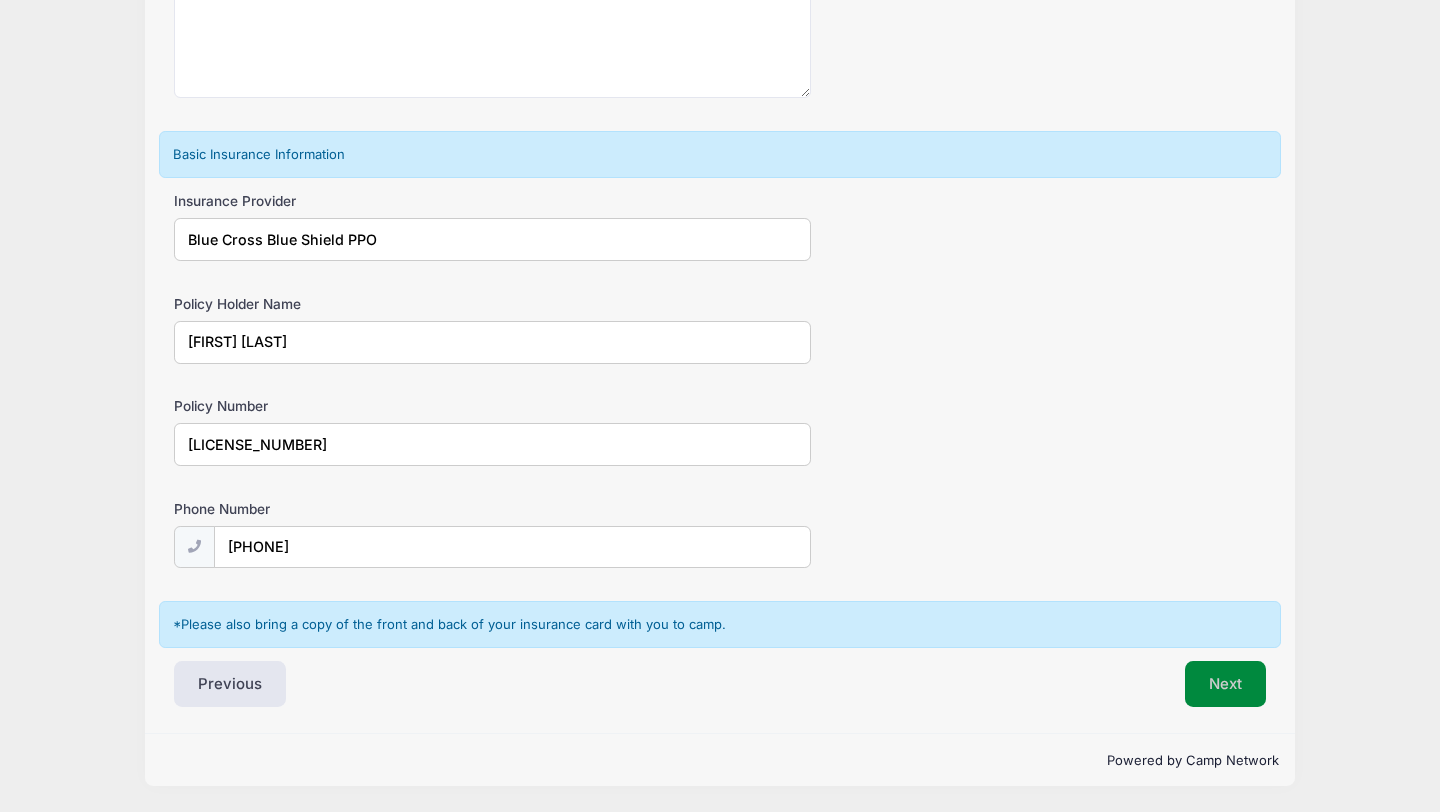 click on "Next" at bounding box center [1225, 684] 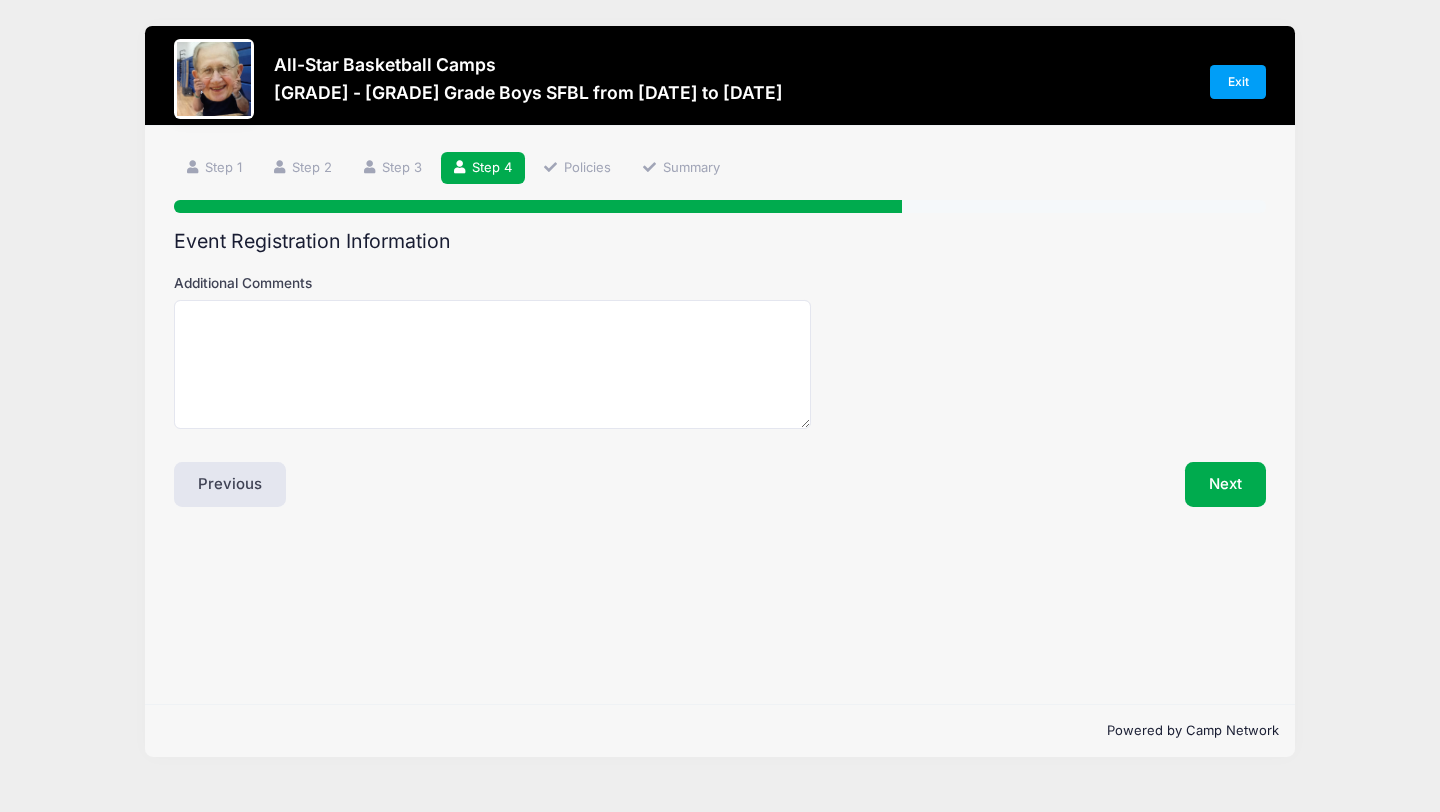 scroll, scrollTop: 0, scrollLeft: 0, axis: both 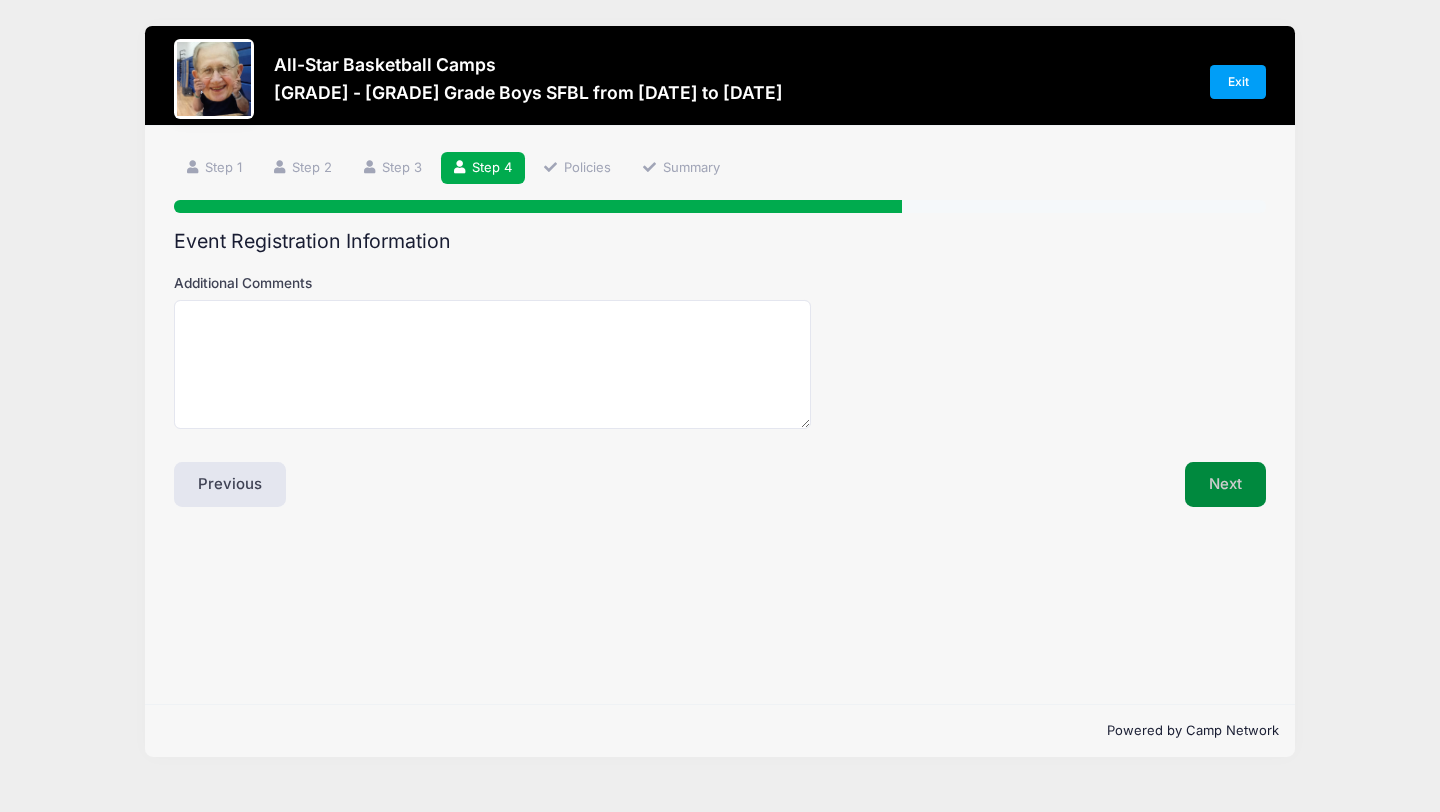 click on "Next" at bounding box center [1225, 485] 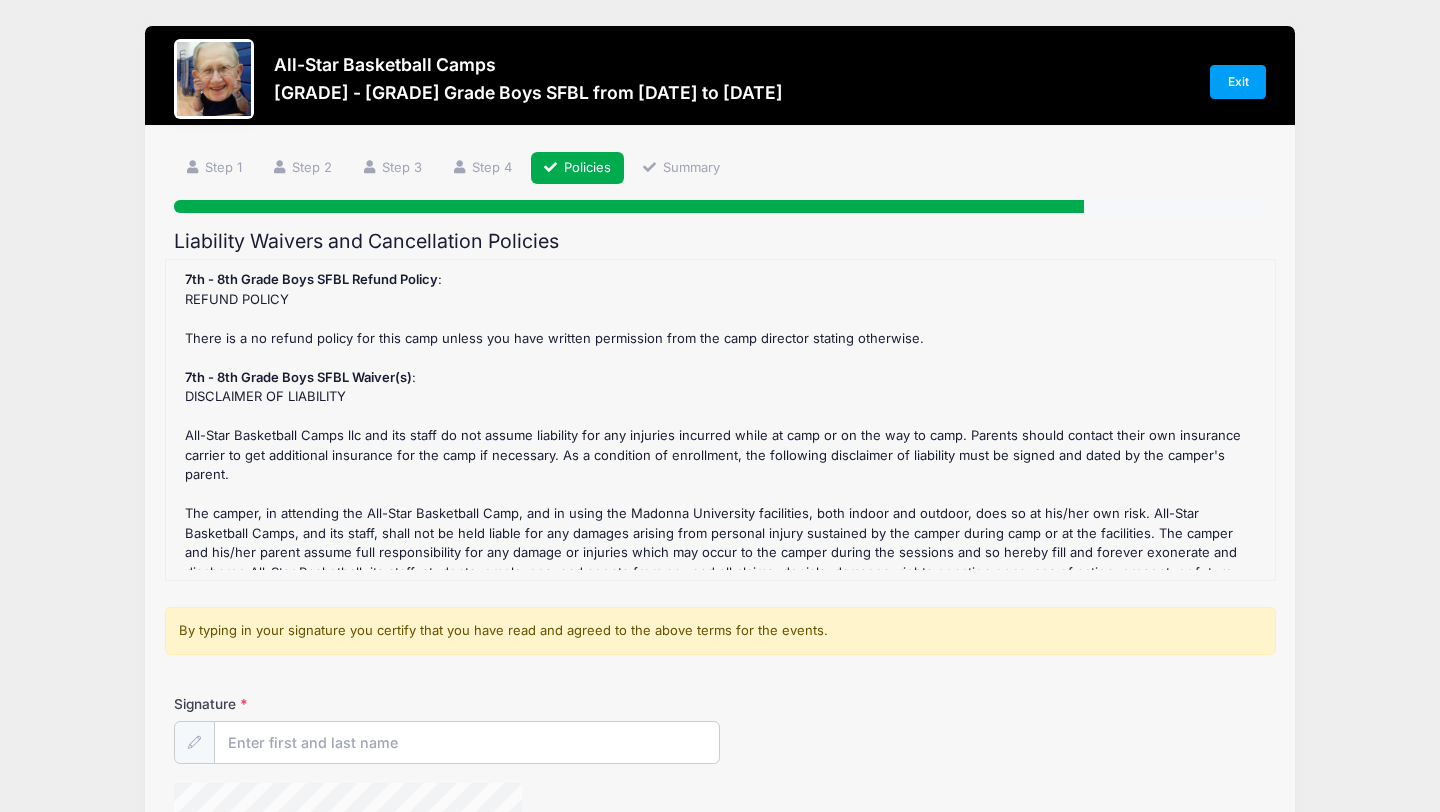 scroll, scrollTop: 0, scrollLeft: 0, axis: both 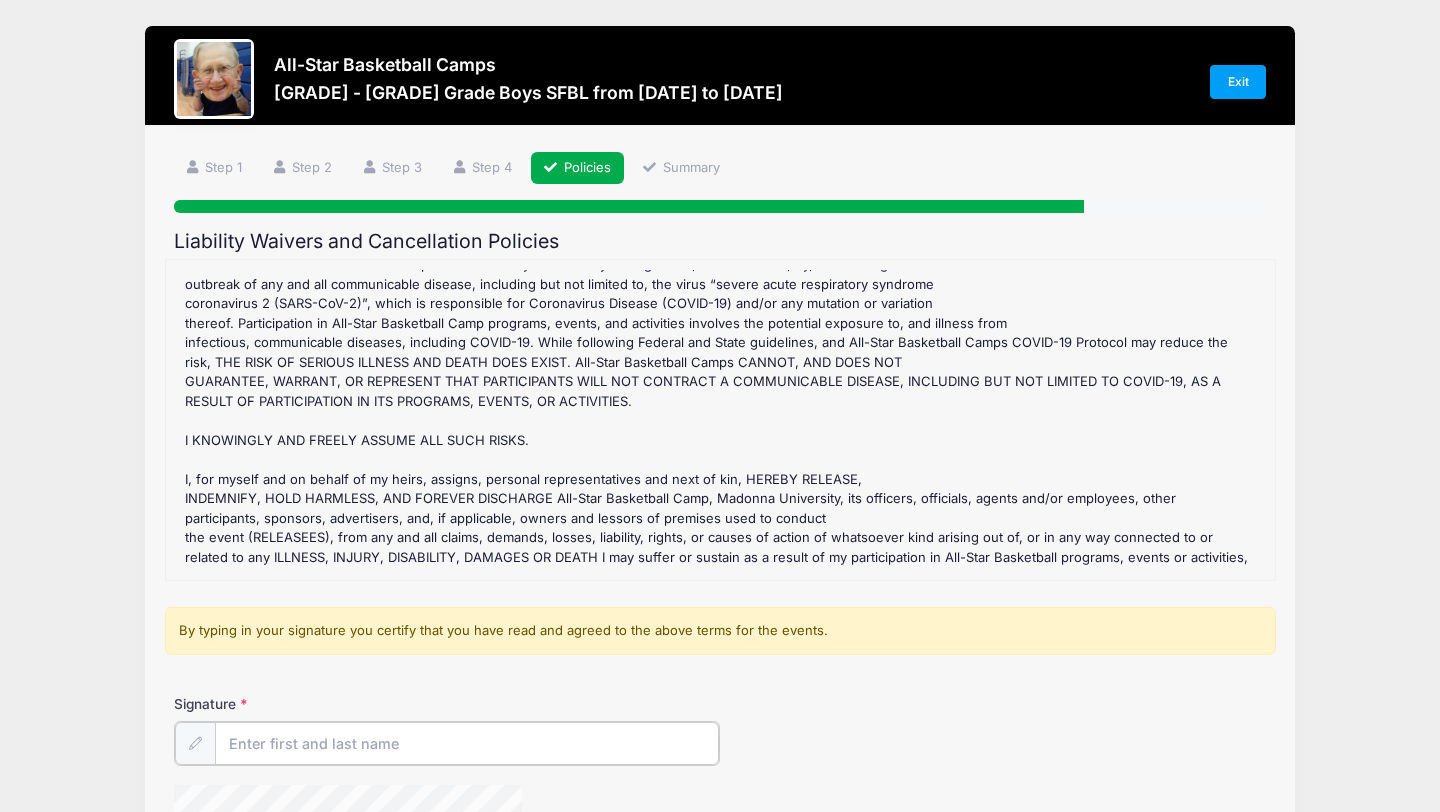 click on "Signature" at bounding box center (467, 743) 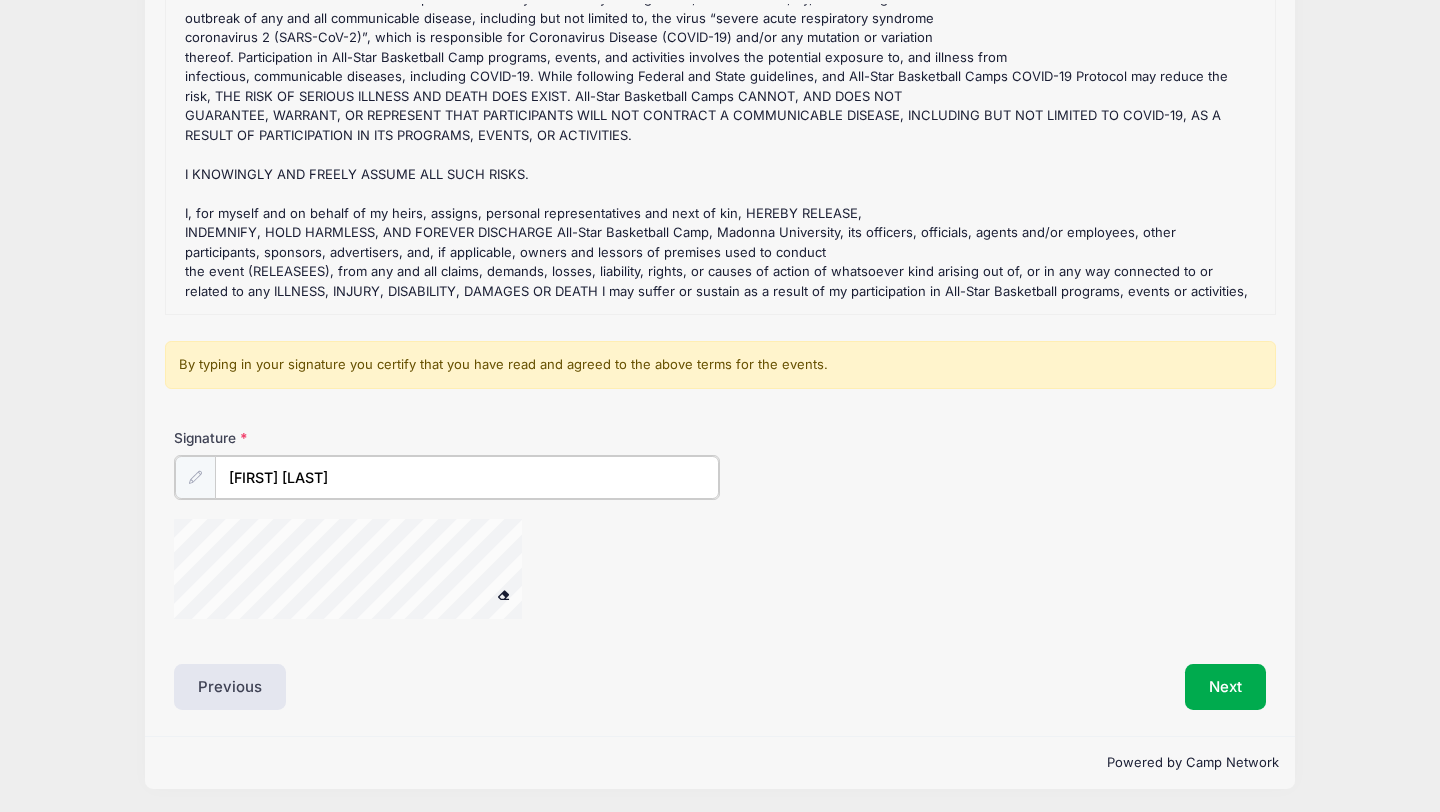 scroll, scrollTop: 267, scrollLeft: 0, axis: vertical 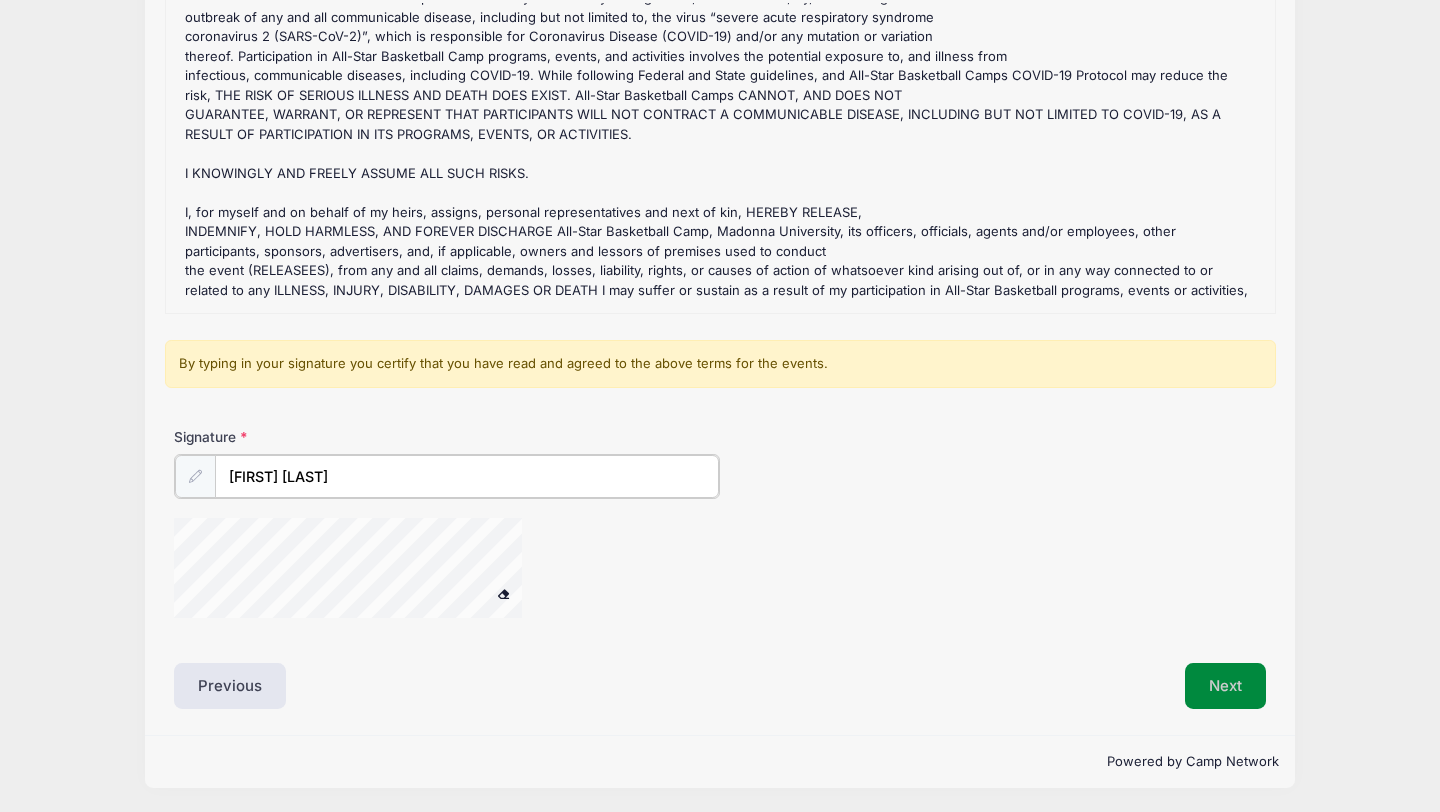 type on "[FIRST] [LAST]" 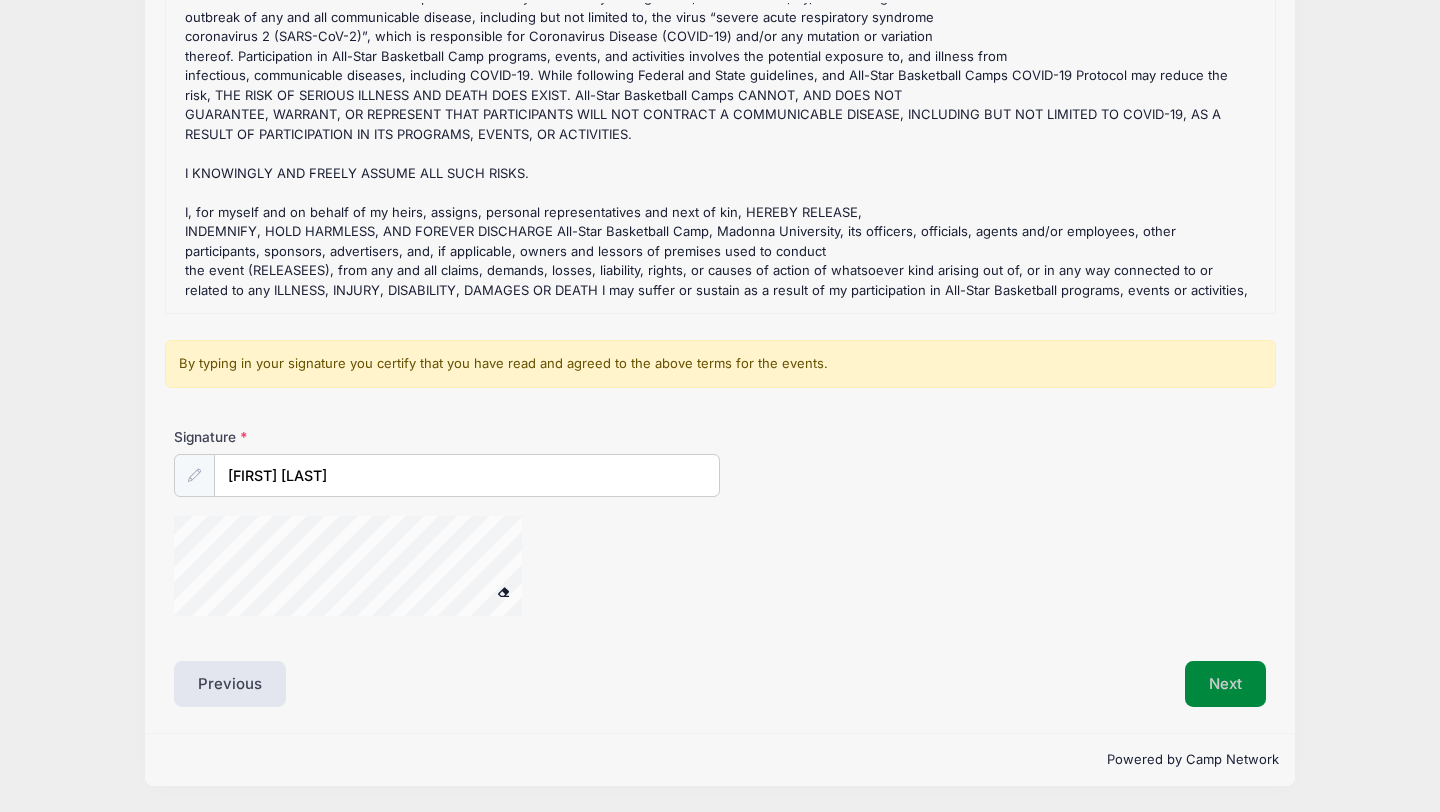 click on "Next" at bounding box center (1225, 684) 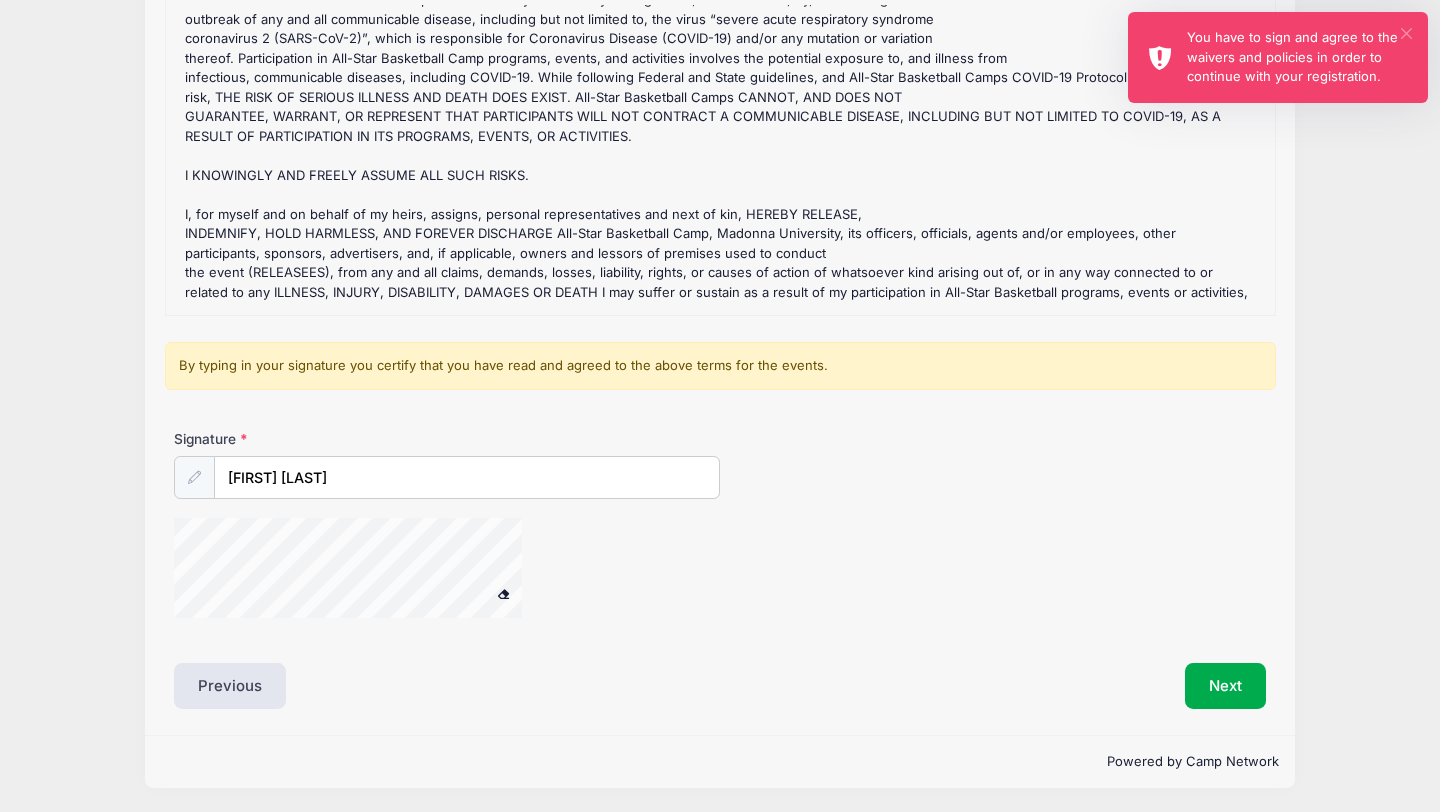click on "×" at bounding box center [1406, 33] 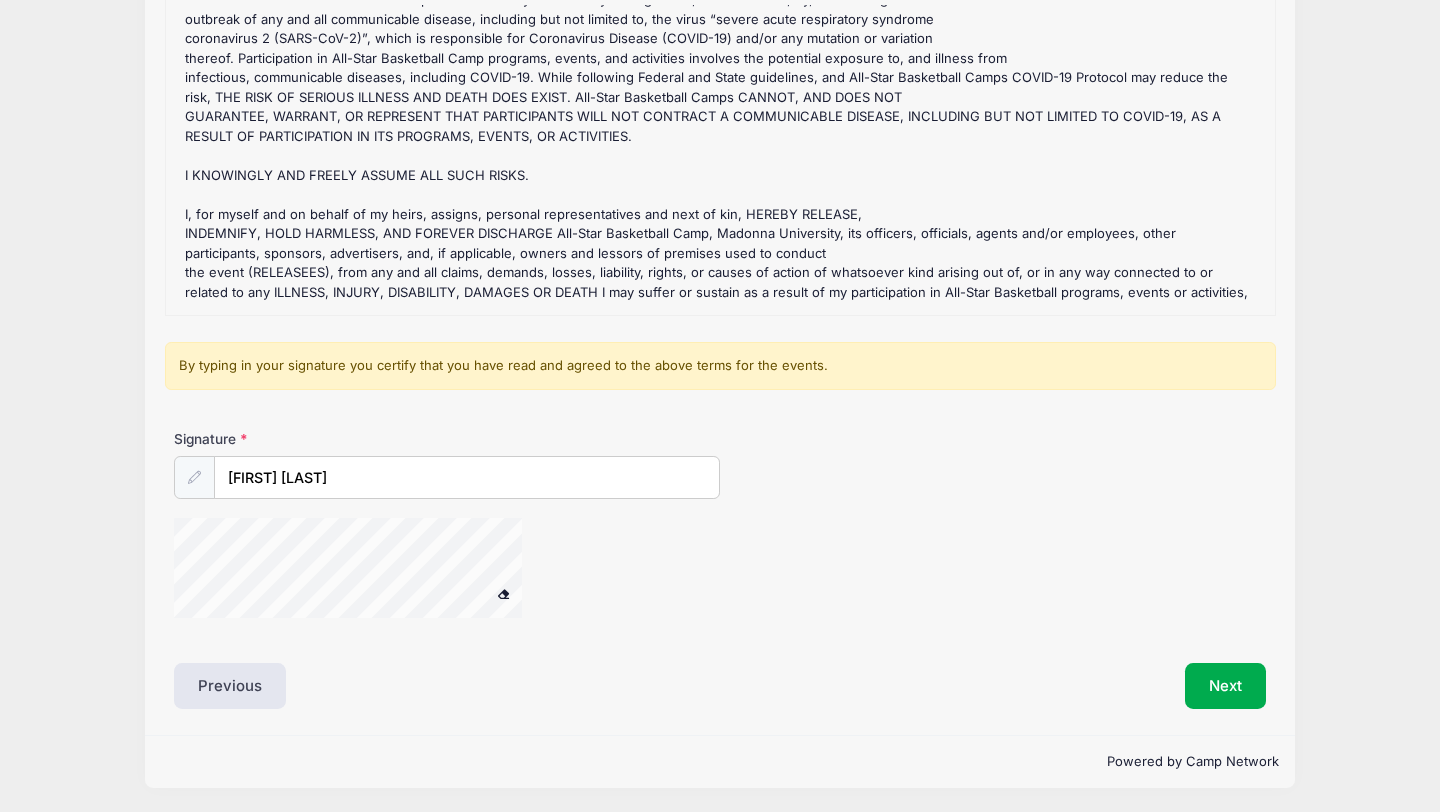 click at bounding box center (503, 593) 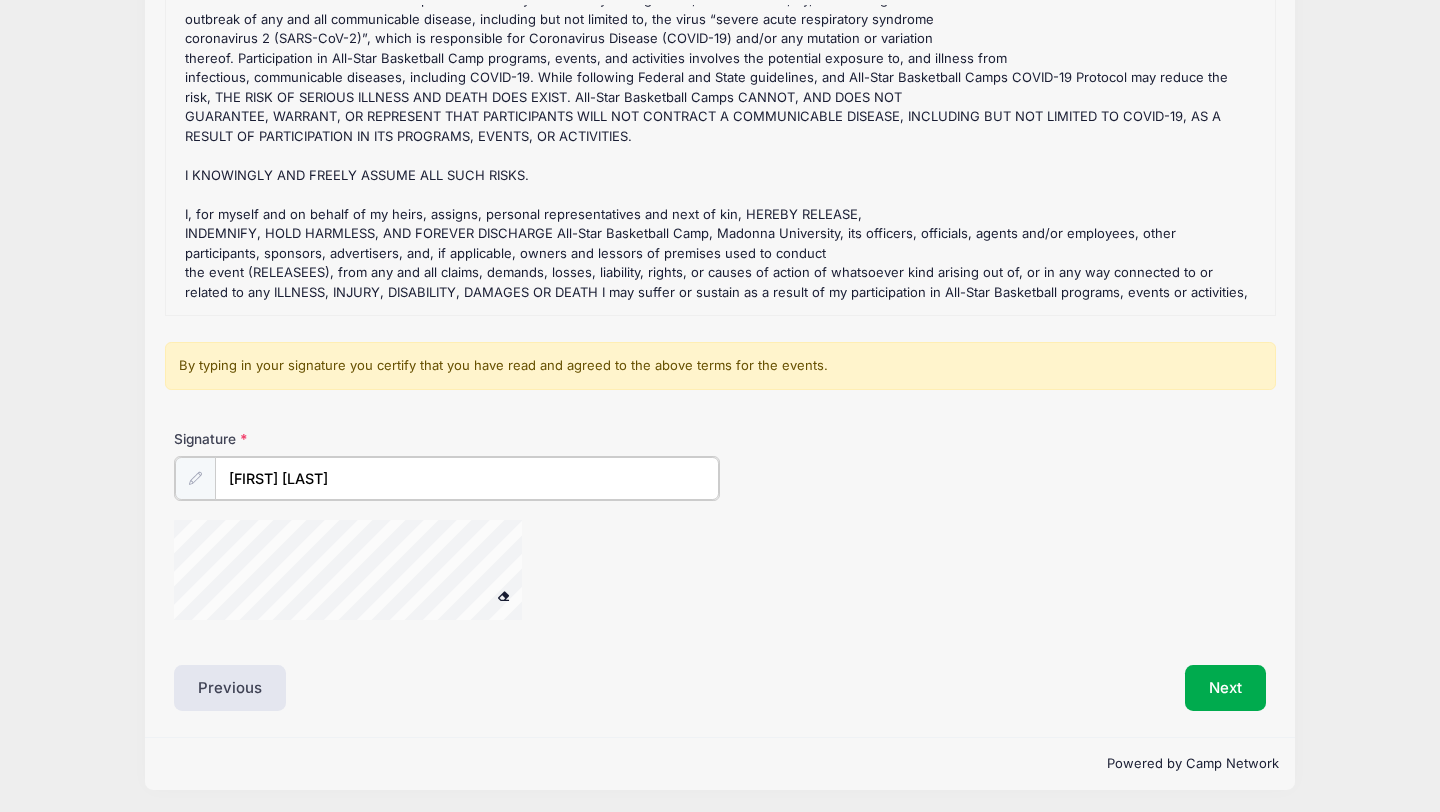 click on "[FIRST] [LAST]" at bounding box center [467, 478] 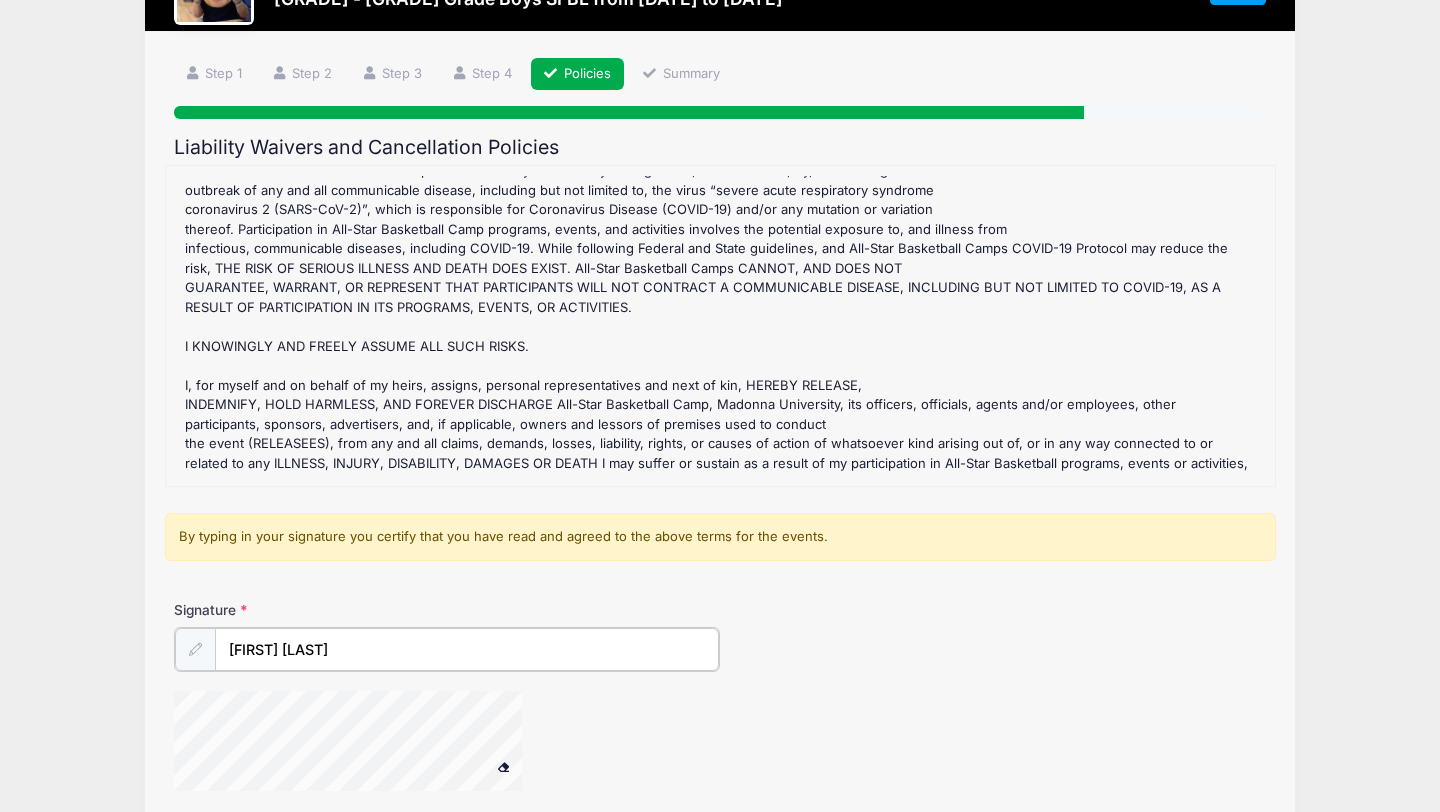 scroll, scrollTop: 0, scrollLeft: 0, axis: both 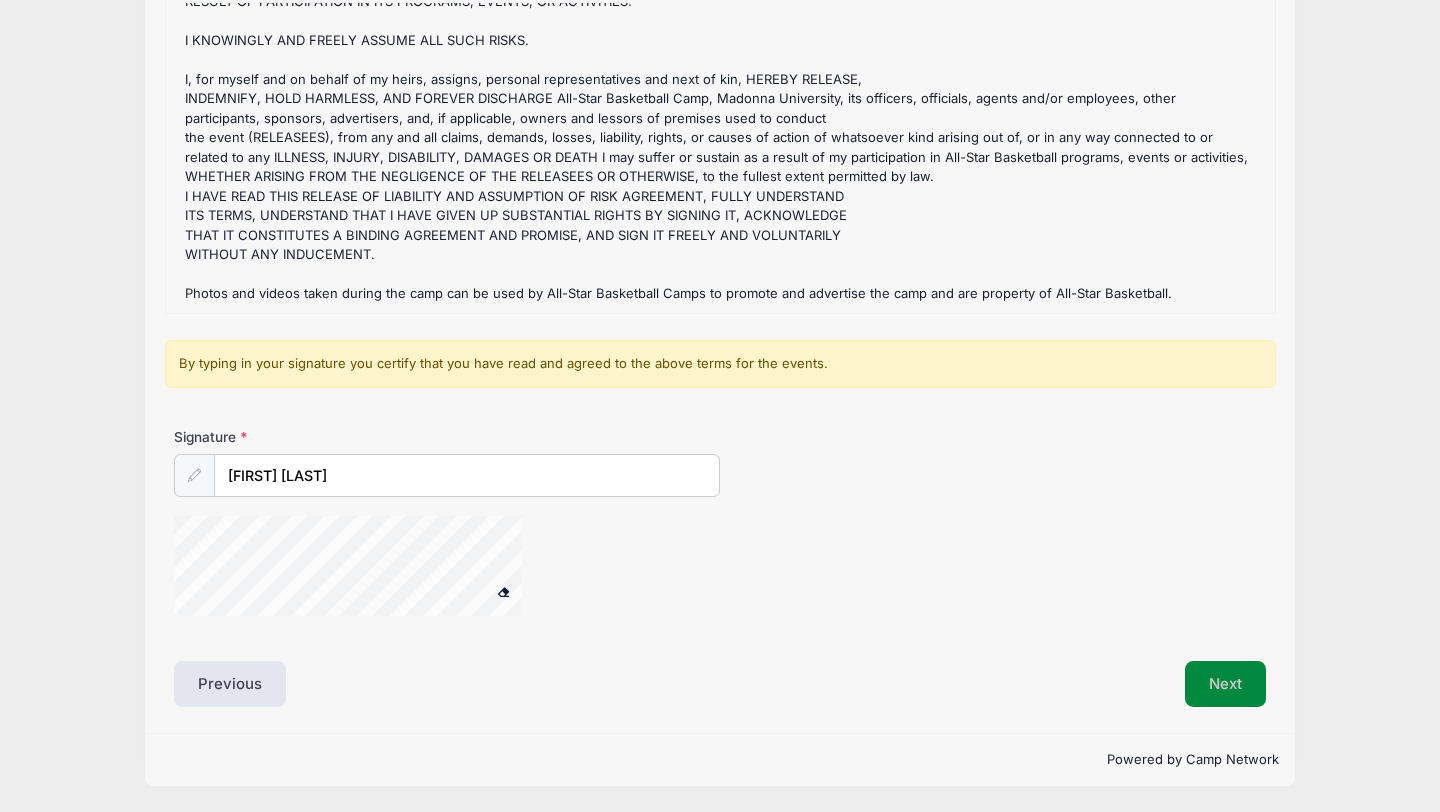 click on "Next" at bounding box center [1225, 684] 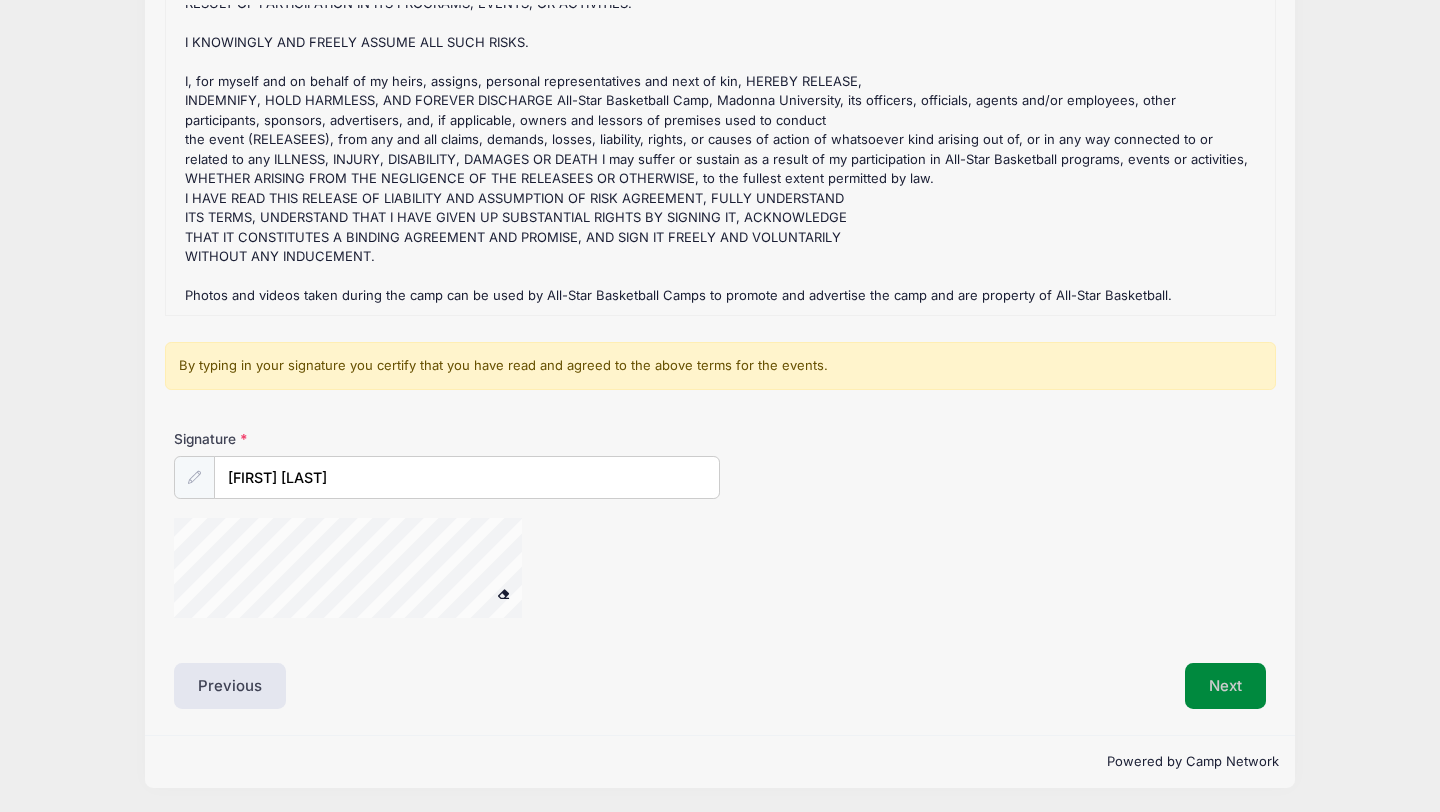 click on "Next" at bounding box center (1225, 686) 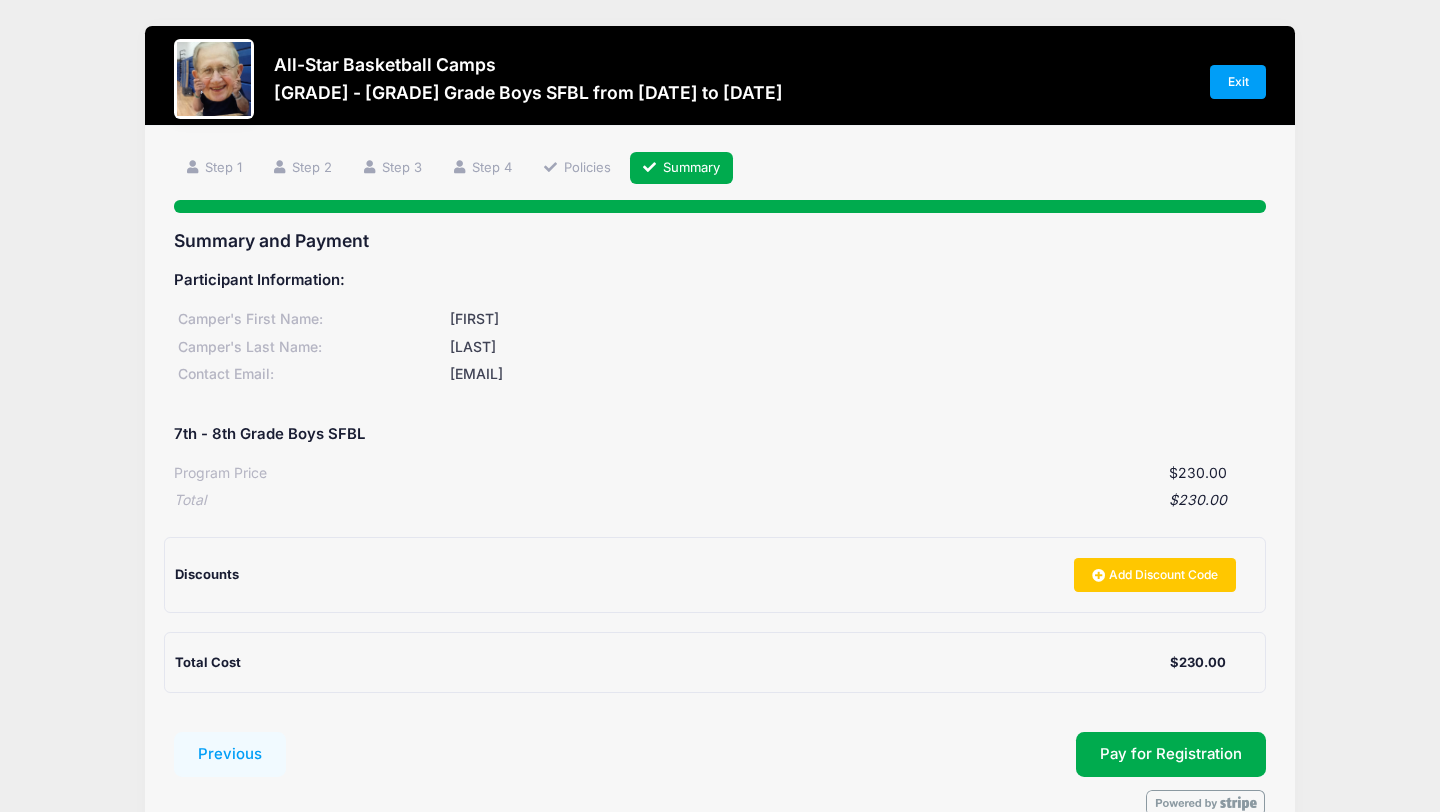 scroll, scrollTop: 109, scrollLeft: 0, axis: vertical 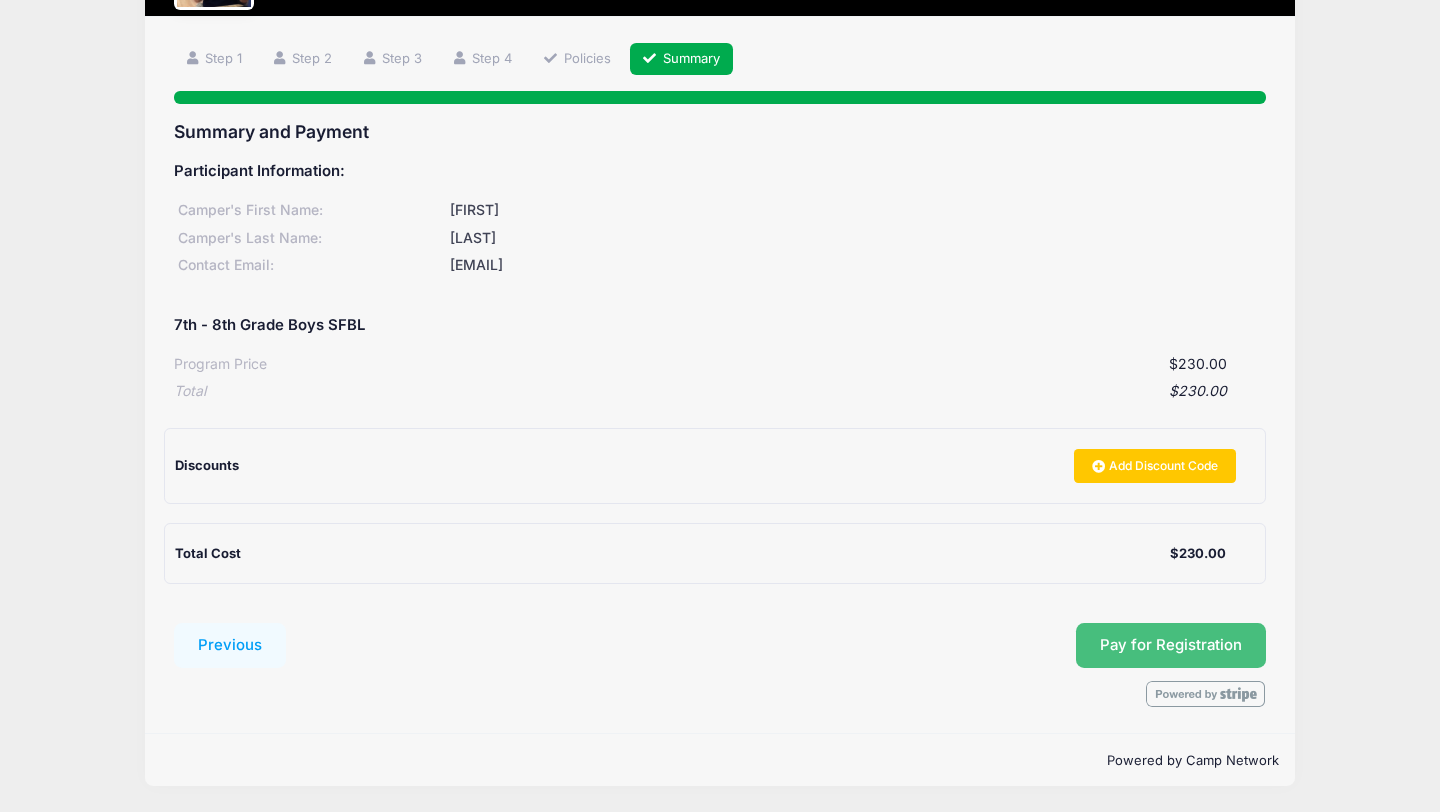 click on "Pay for Registration" at bounding box center (1171, 645) 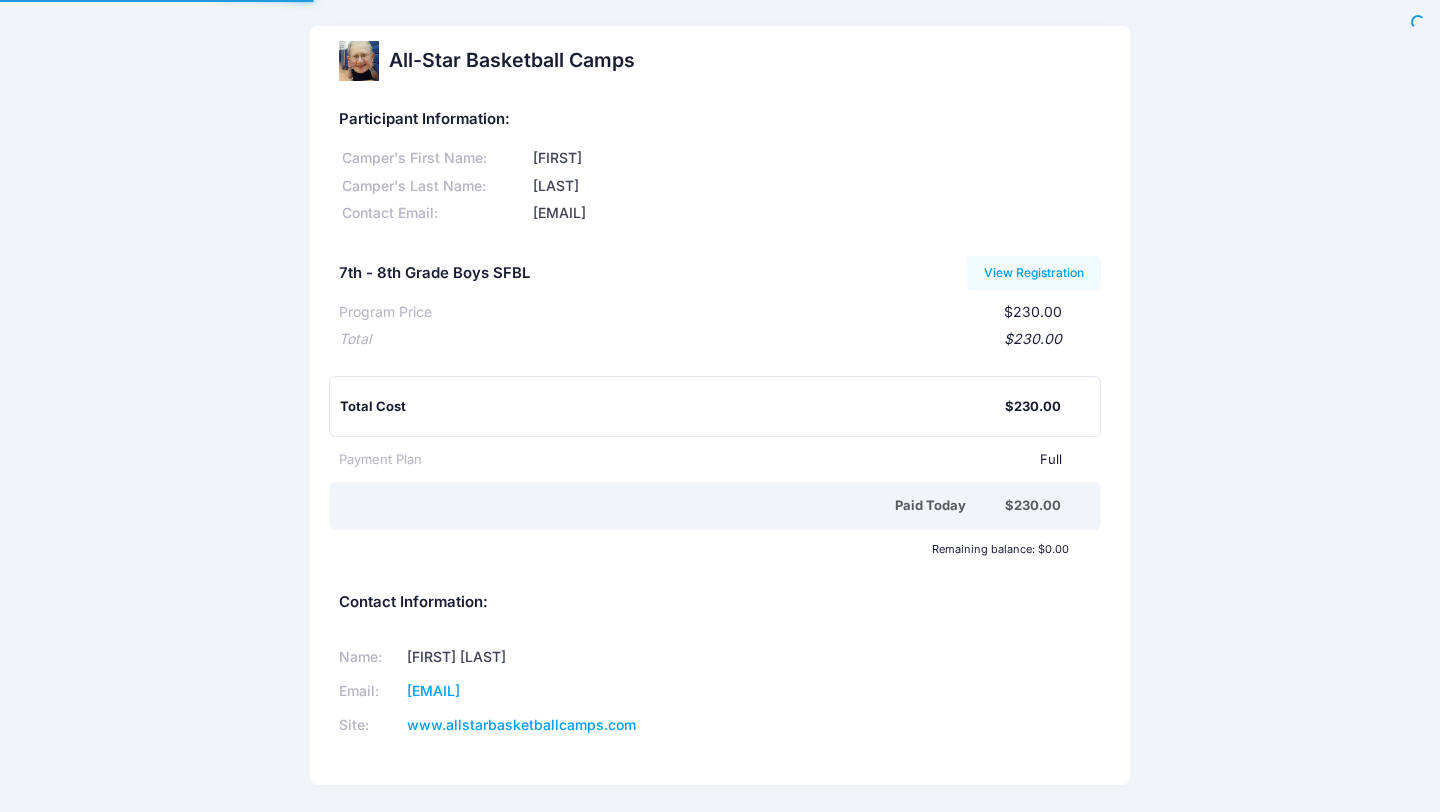 scroll, scrollTop: 0, scrollLeft: 0, axis: both 